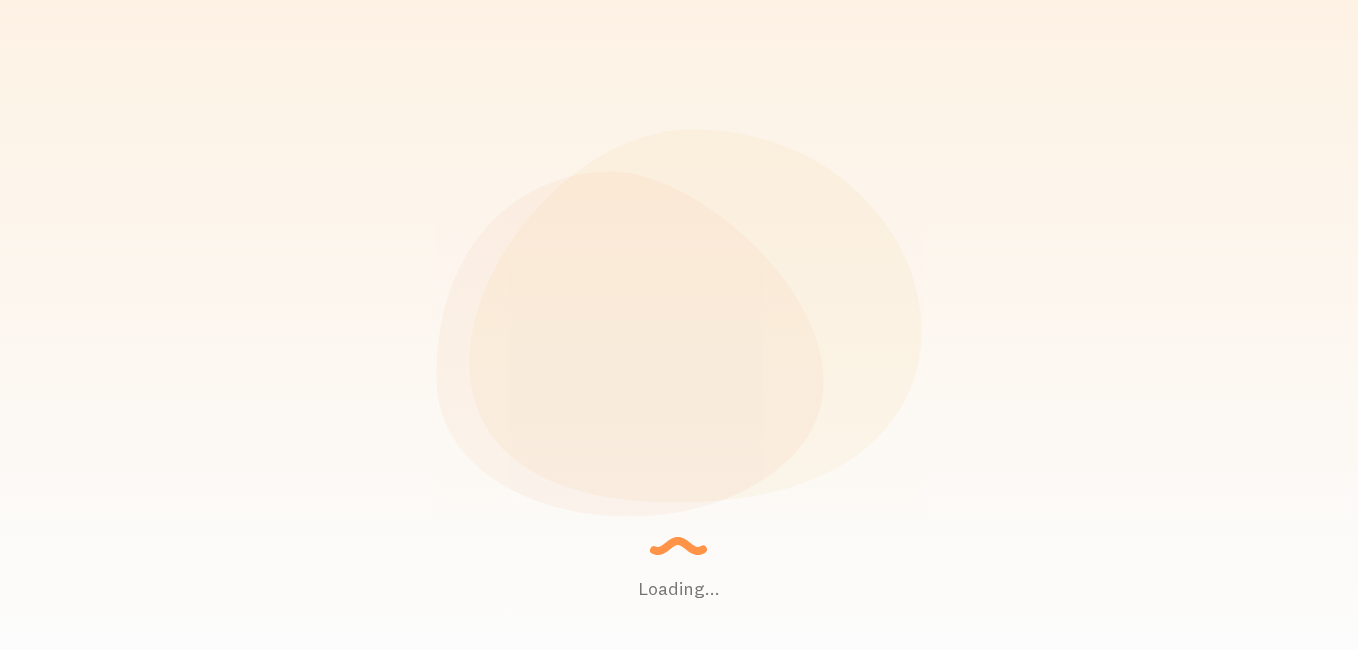 scroll, scrollTop: 0, scrollLeft: 0, axis: both 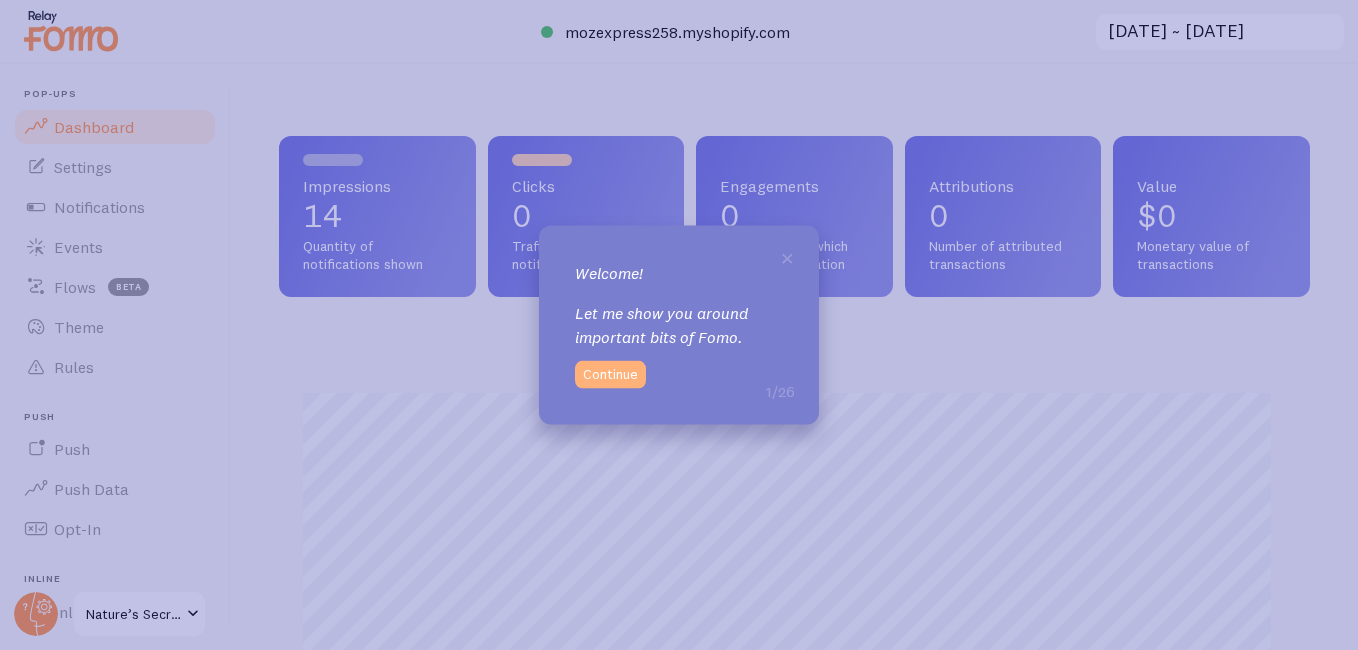 click on "Continue" at bounding box center (610, 374) 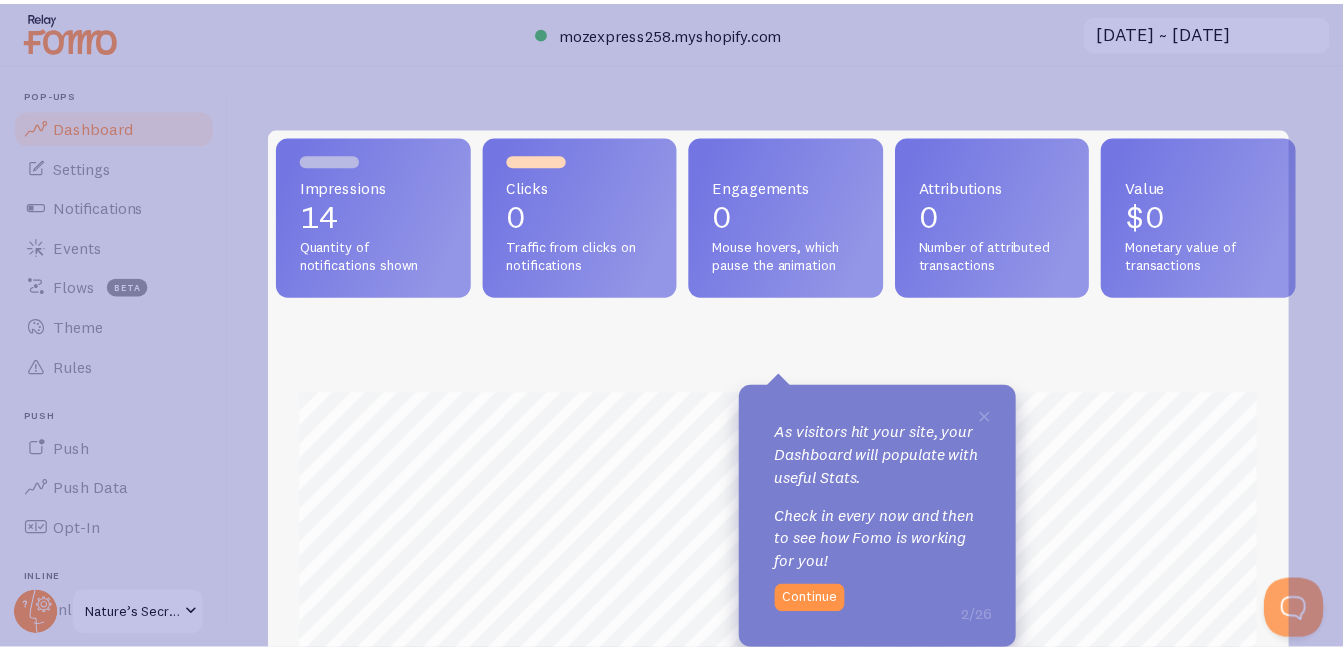 scroll, scrollTop: 0, scrollLeft: 0, axis: both 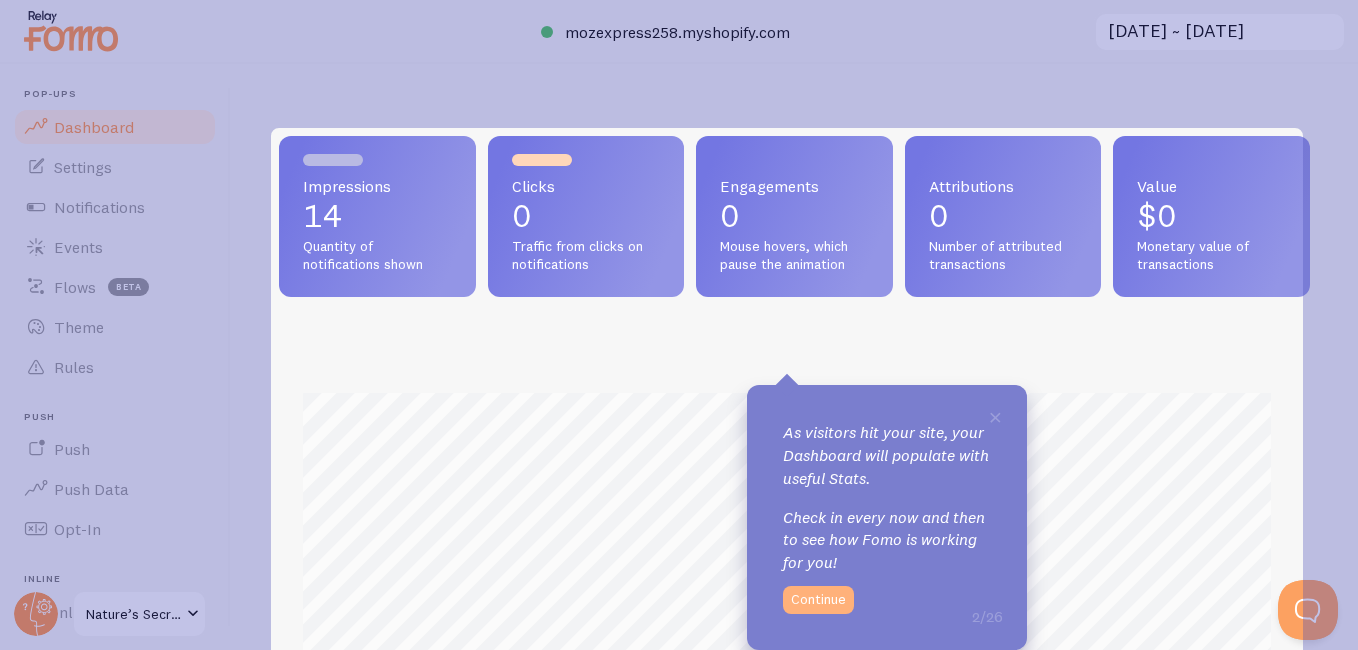 click on "Continue" at bounding box center [818, 600] 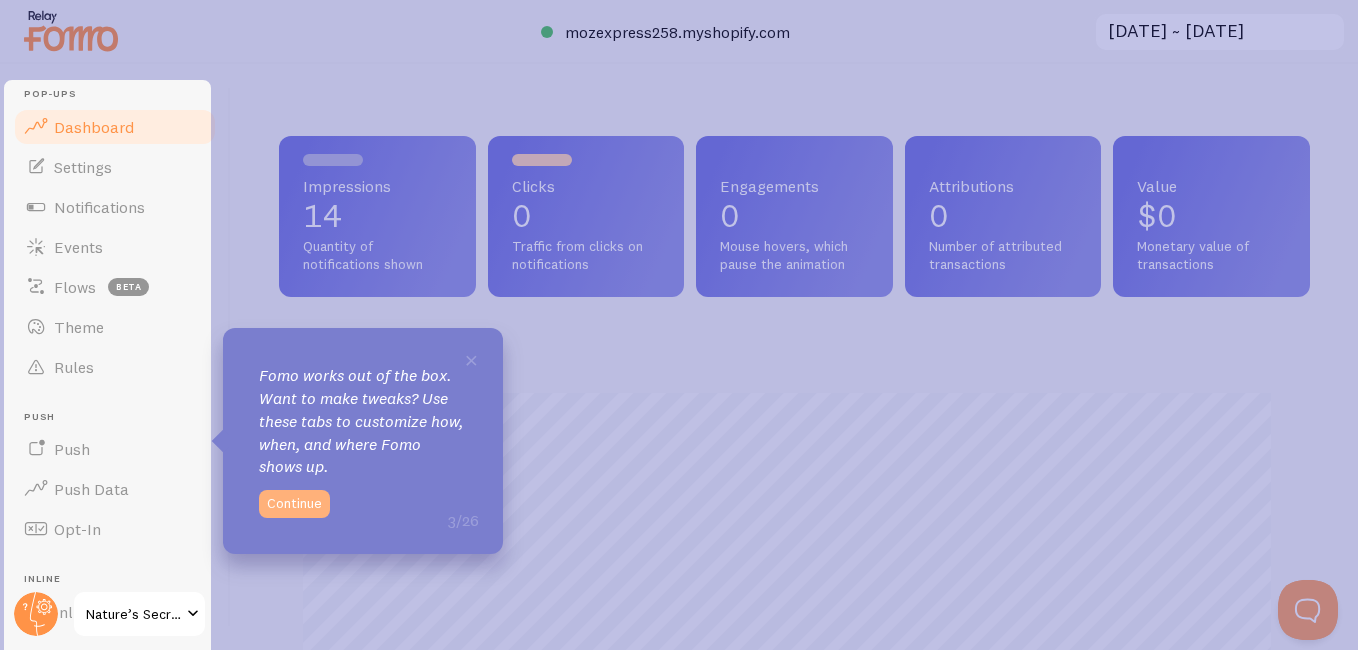 click on "Continue" at bounding box center (294, 504) 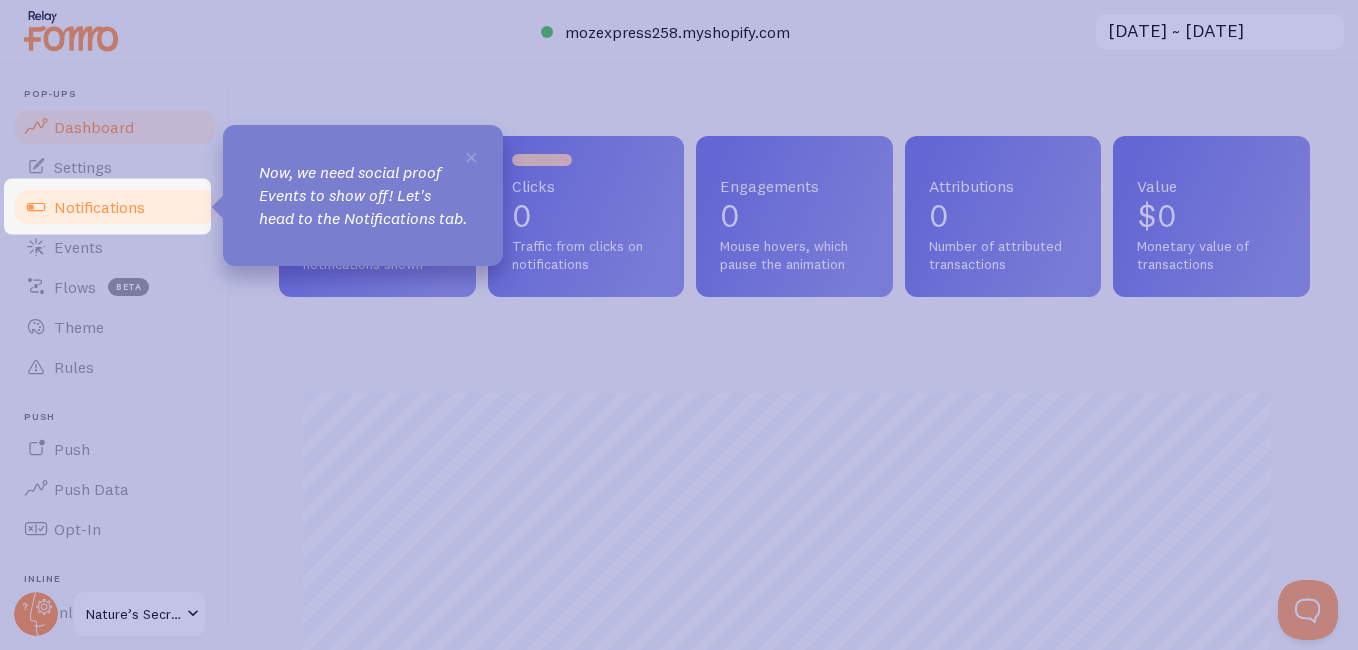 click on "Notifications" at bounding box center (115, 207) 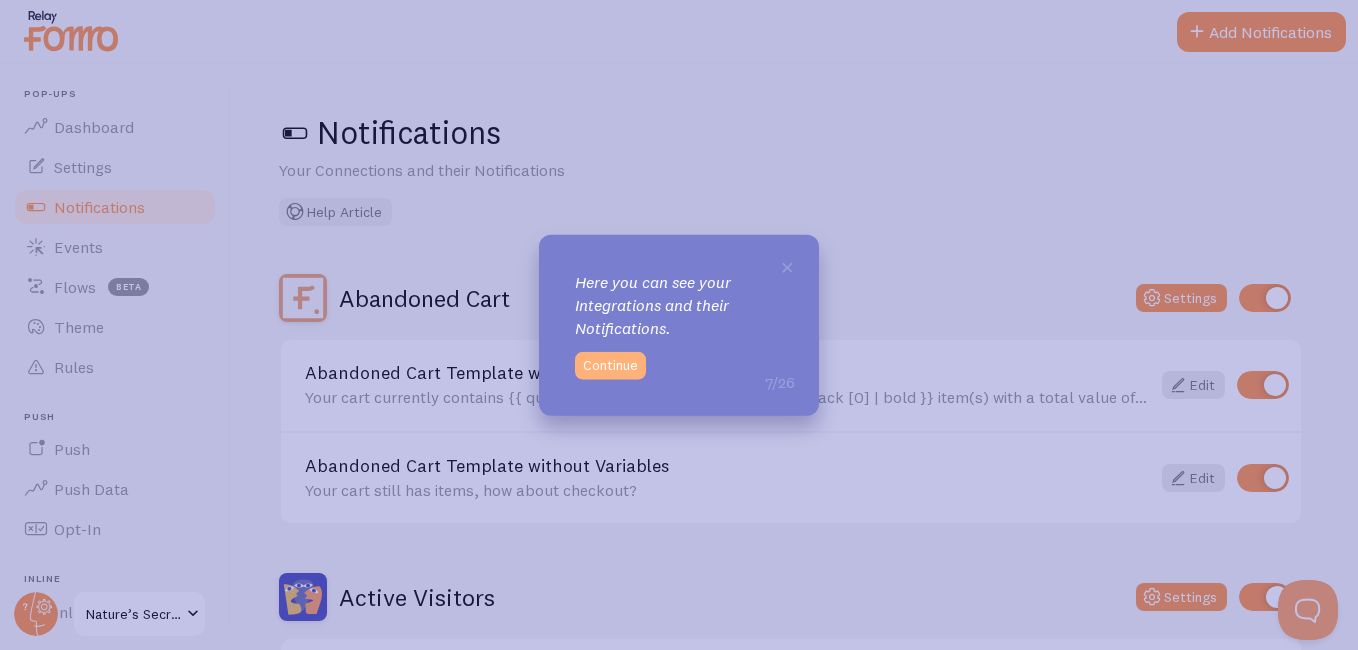click on "Continue" at bounding box center [610, 365] 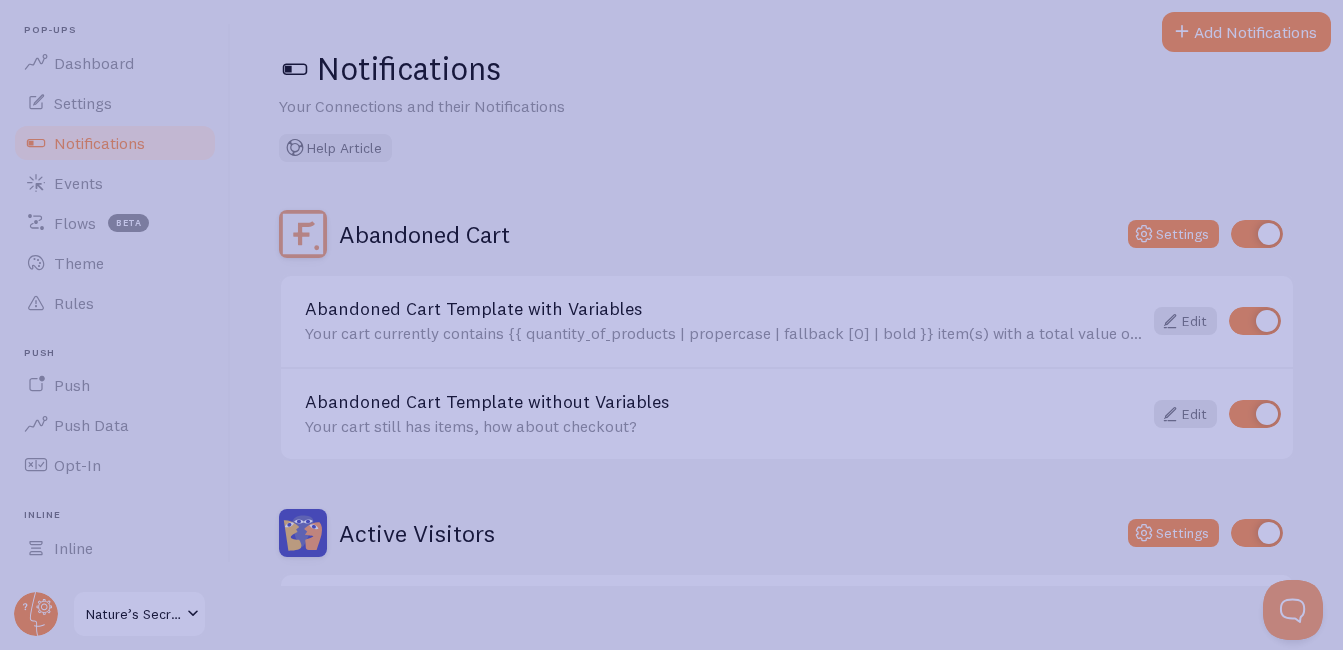 scroll, scrollTop: 43, scrollLeft: 0, axis: vertical 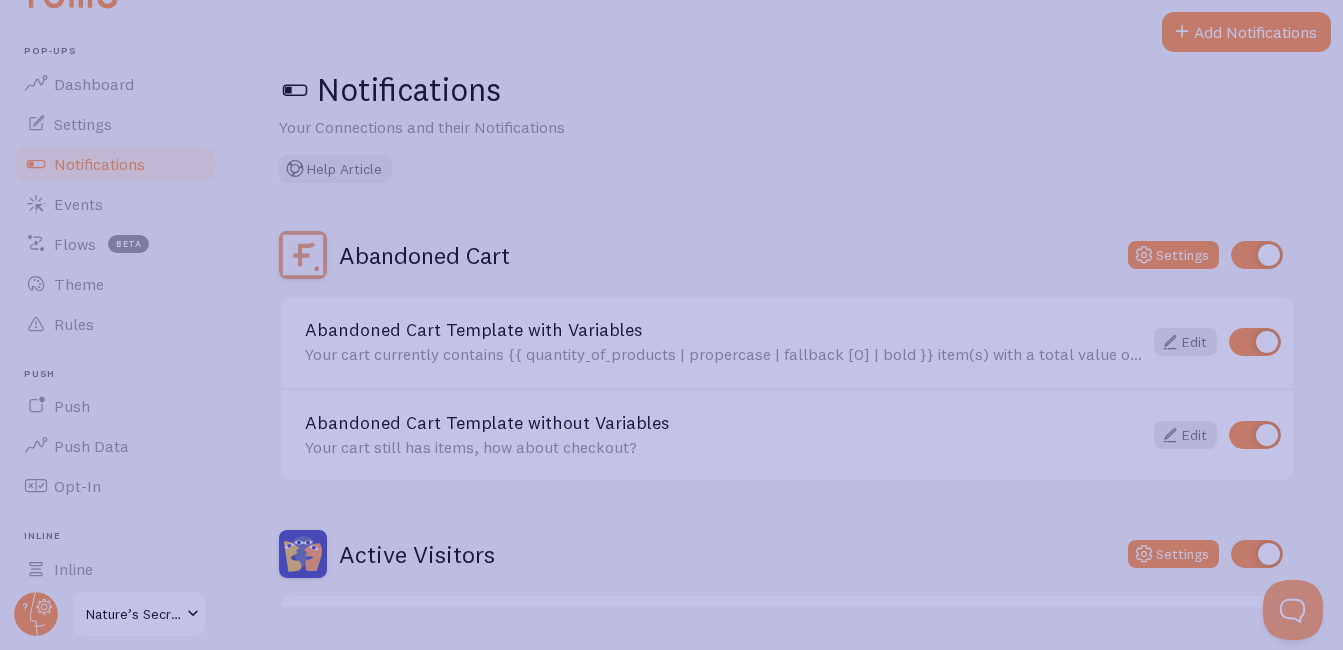 drag, startPoint x: 1333, startPoint y: 199, endPoint x: 1332, endPoint y: 148, distance: 51.009804 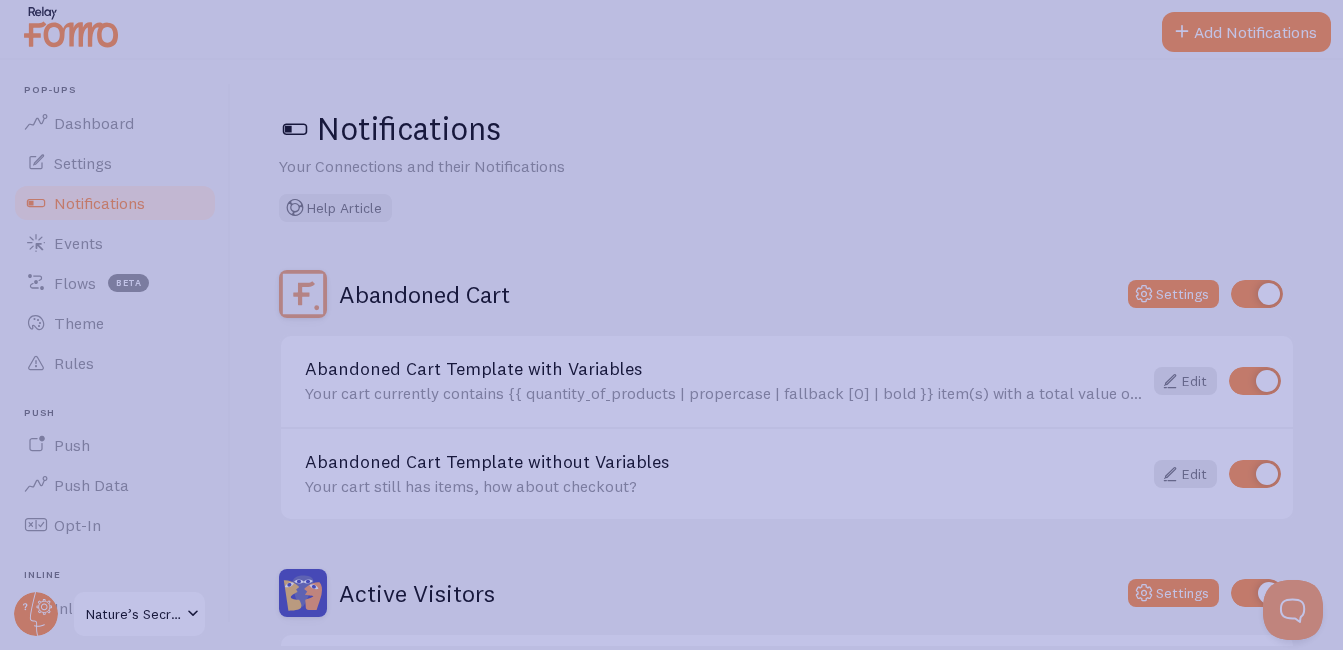 scroll, scrollTop: 0, scrollLeft: 0, axis: both 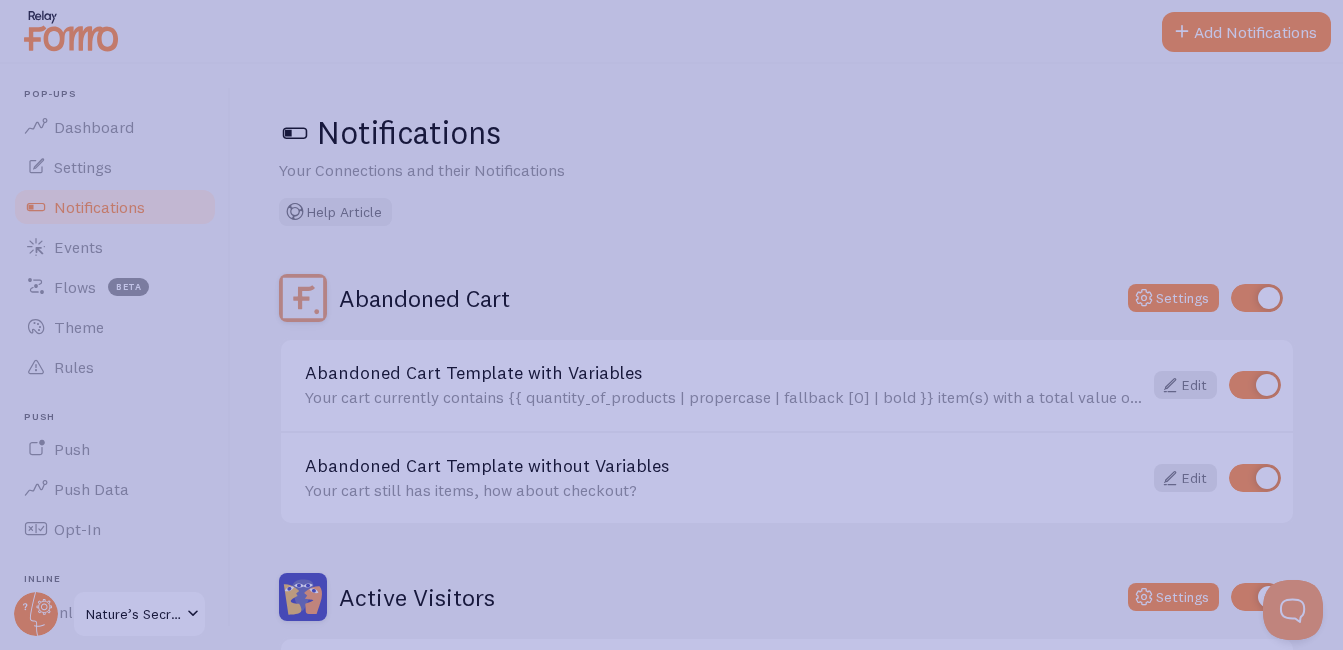 click 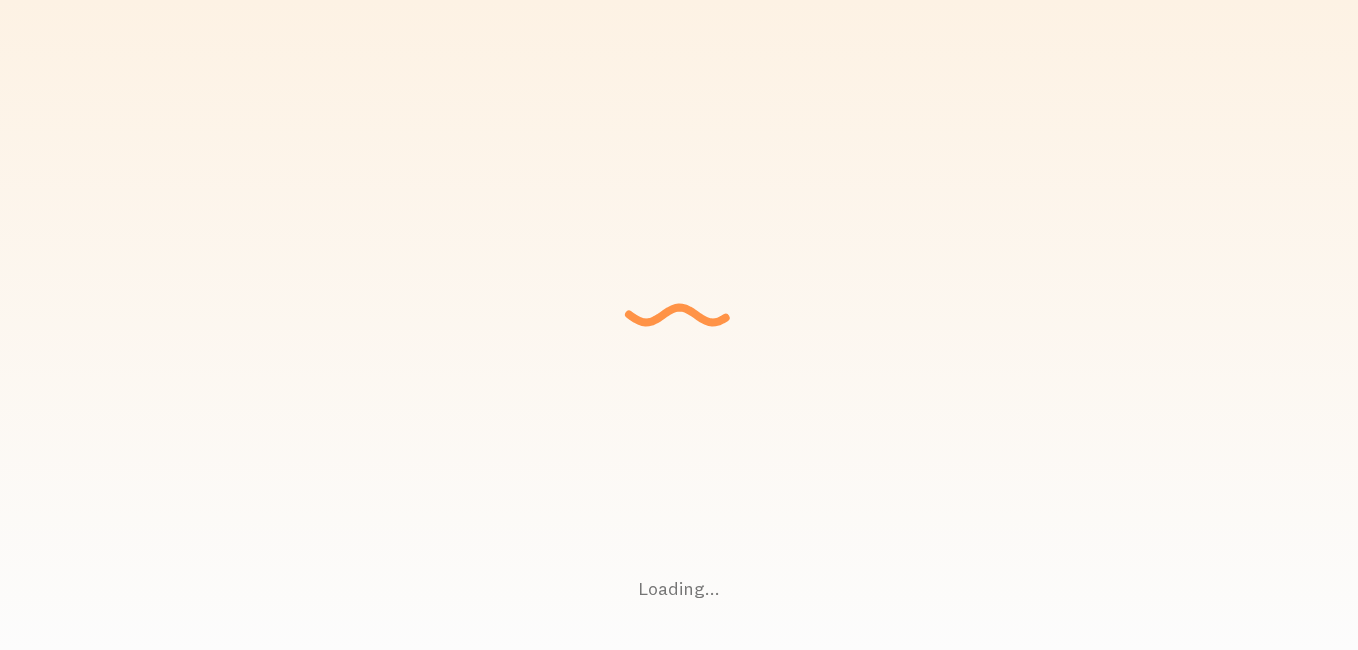 scroll, scrollTop: 0, scrollLeft: 0, axis: both 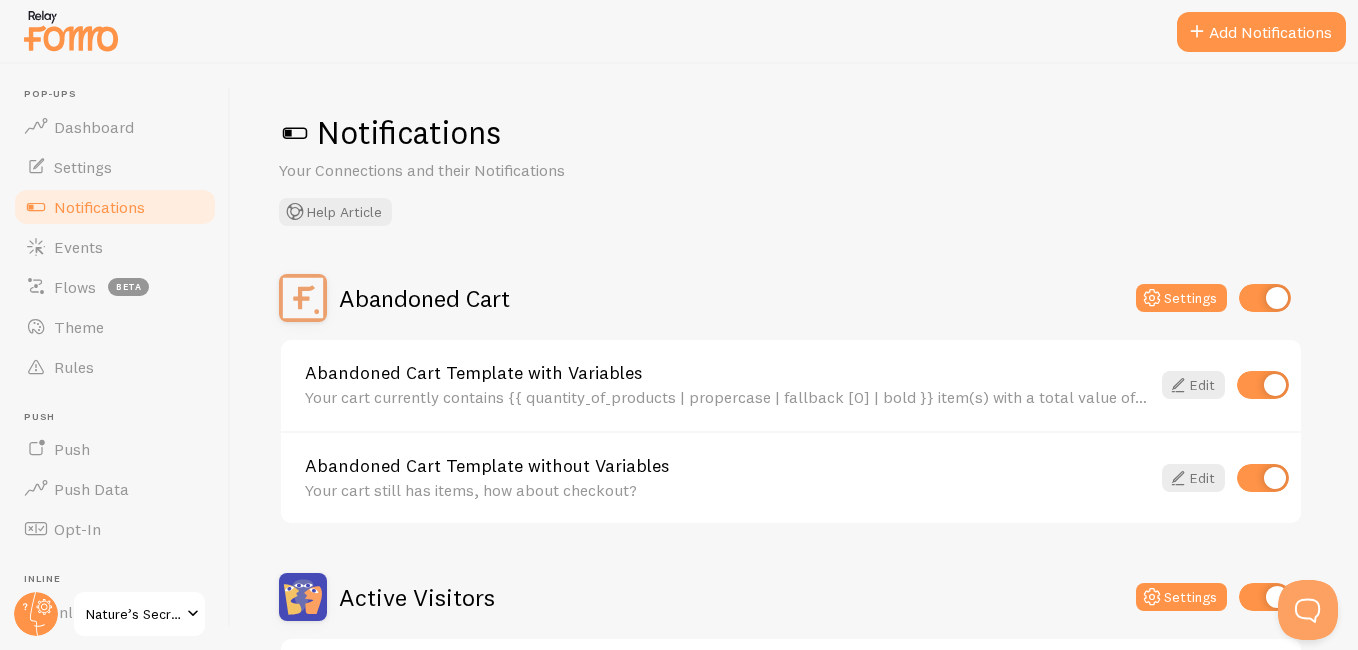 click on "Abandoned Cart Template without Variables
Your cart still has items, how about checkout?" at bounding box center (727, 478) 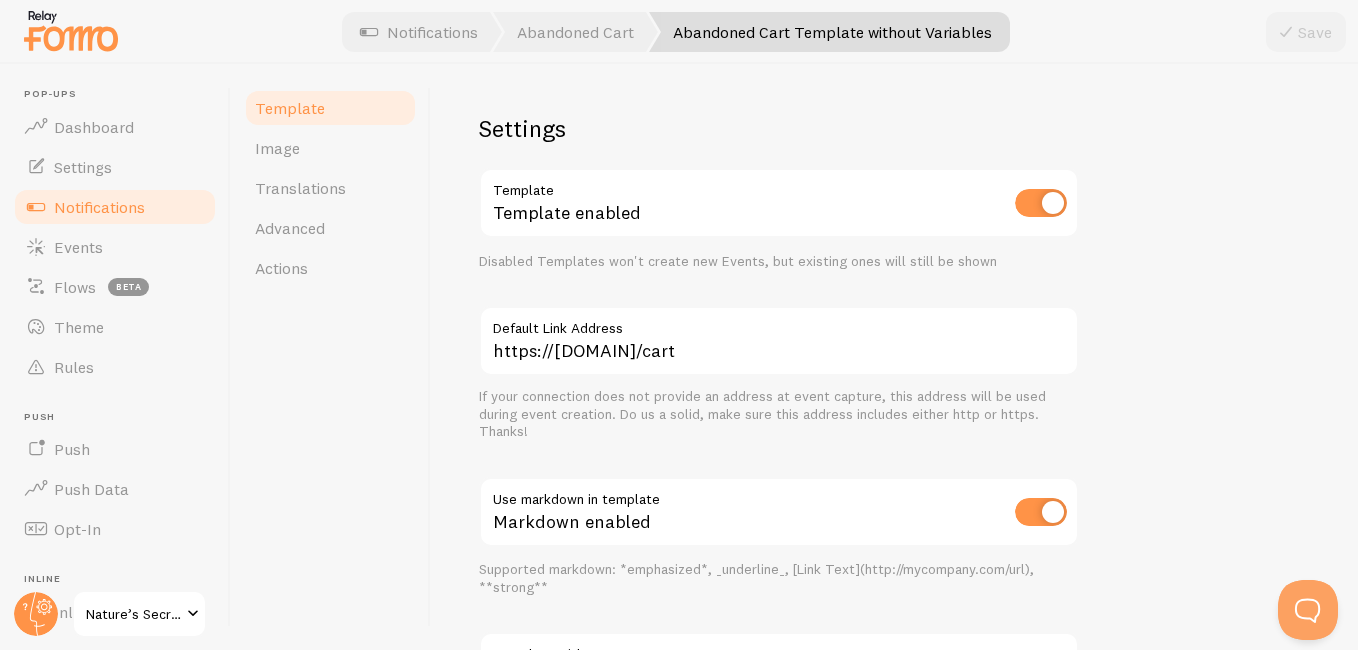 scroll, scrollTop: 844, scrollLeft: 0, axis: vertical 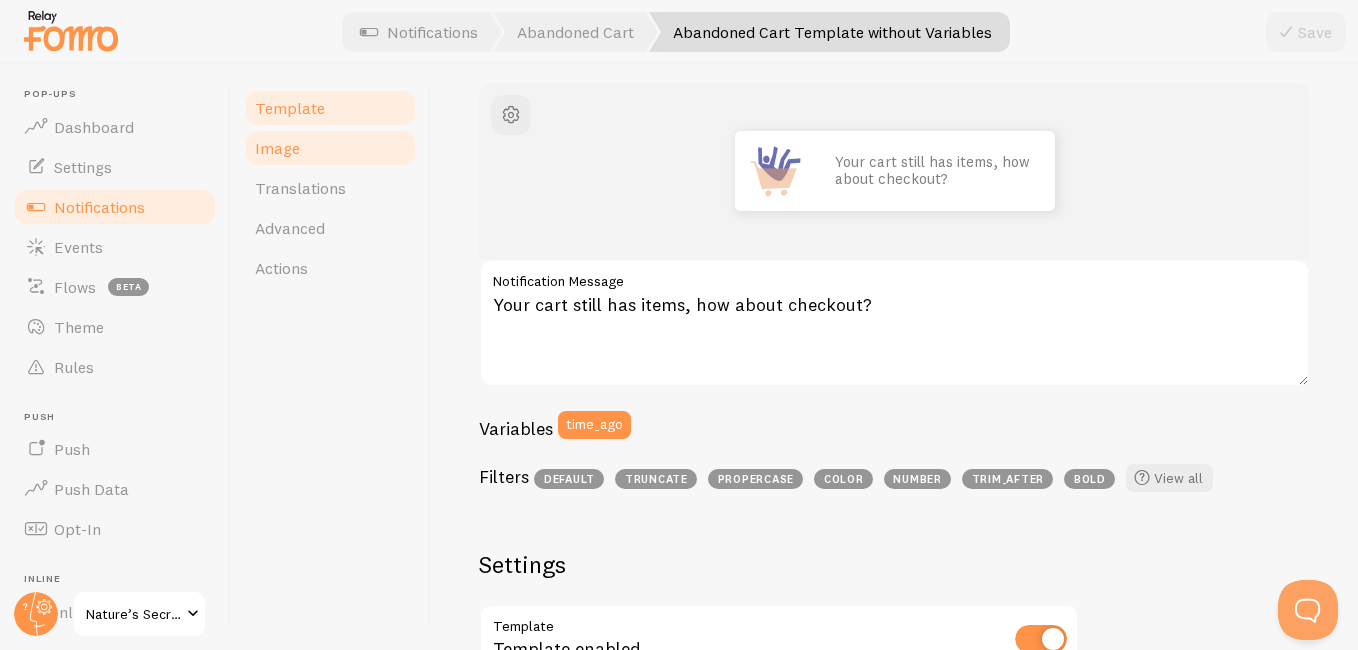 click on "Image" at bounding box center (330, 148) 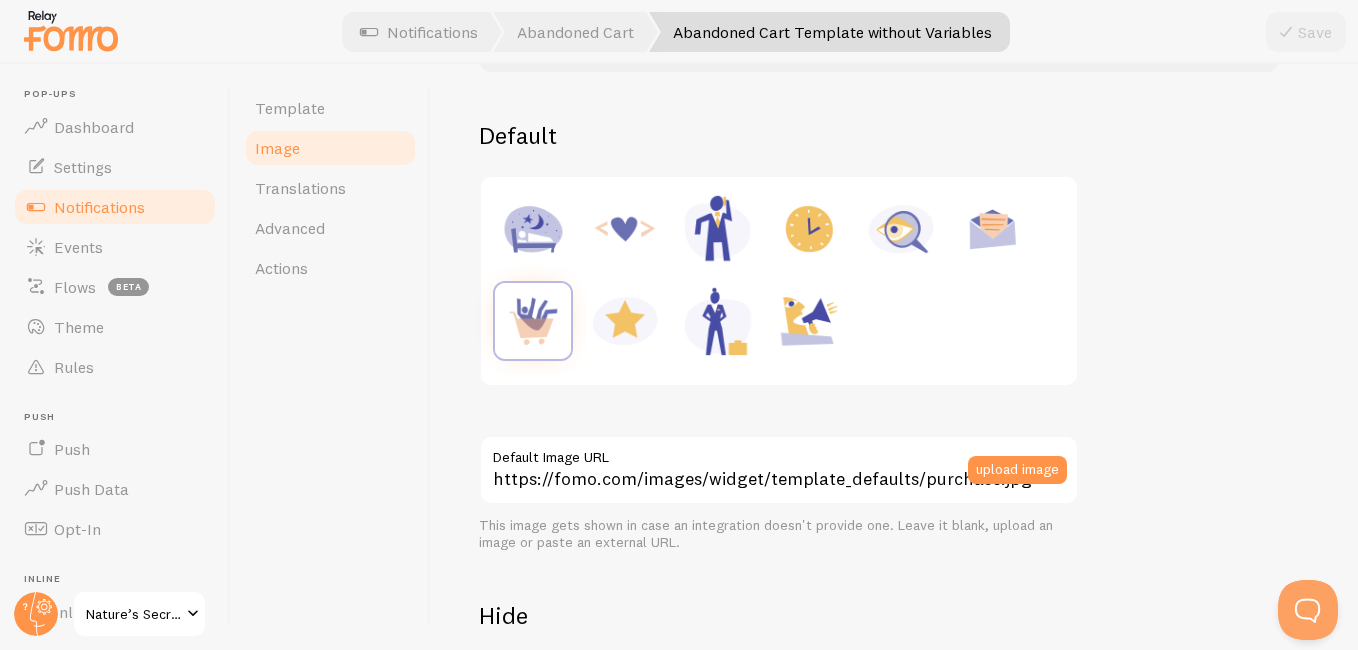 scroll, scrollTop: 0, scrollLeft: 0, axis: both 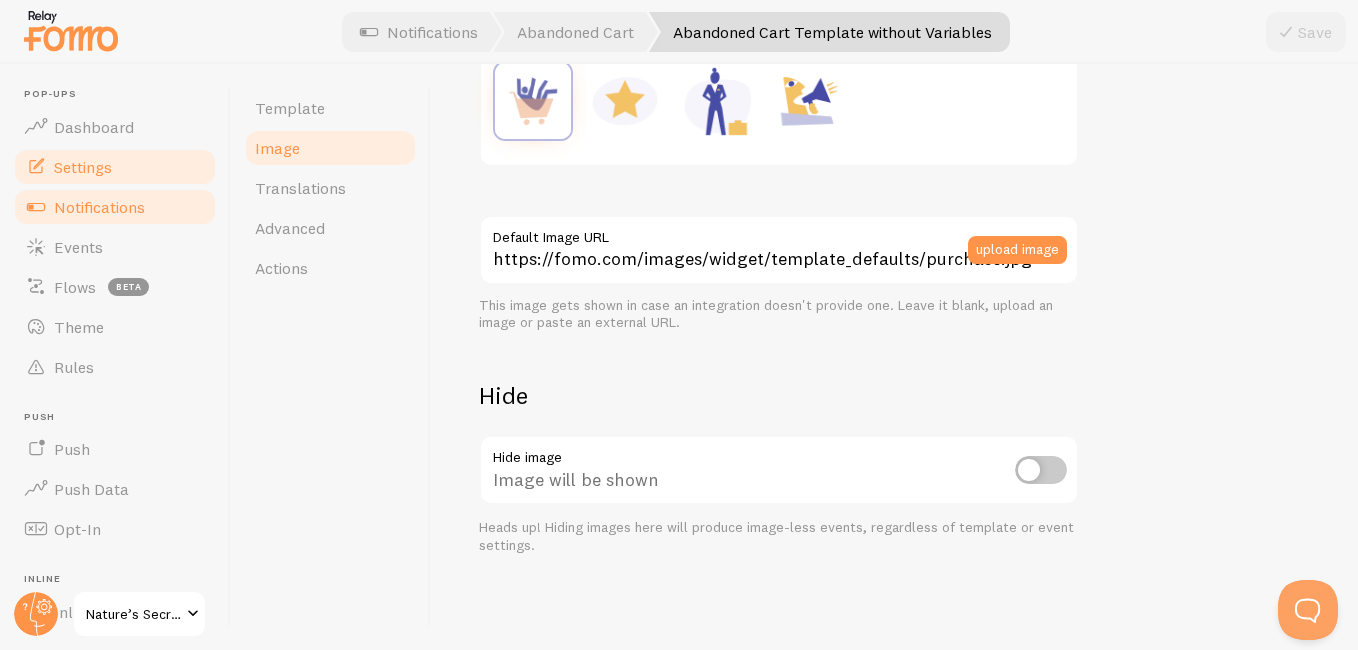 click on "Settings" at bounding box center (83, 167) 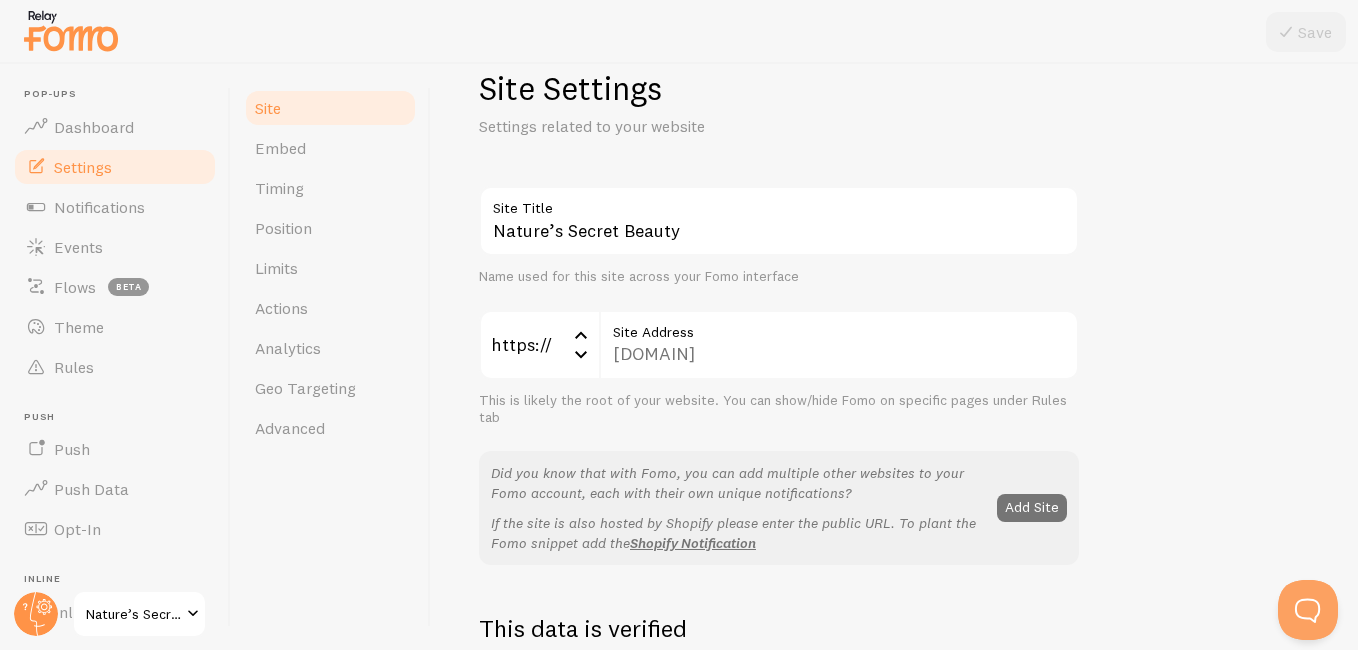 scroll, scrollTop: 0, scrollLeft: 0, axis: both 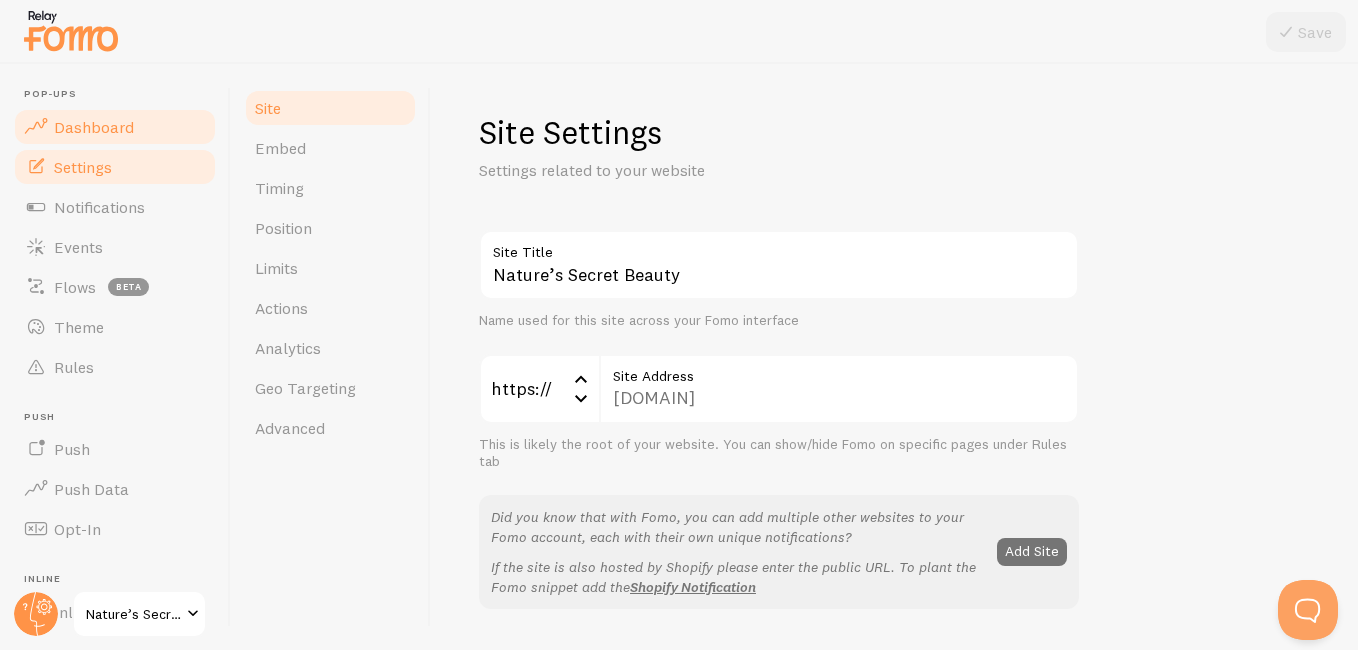click on "Dashboard" at bounding box center (94, 127) 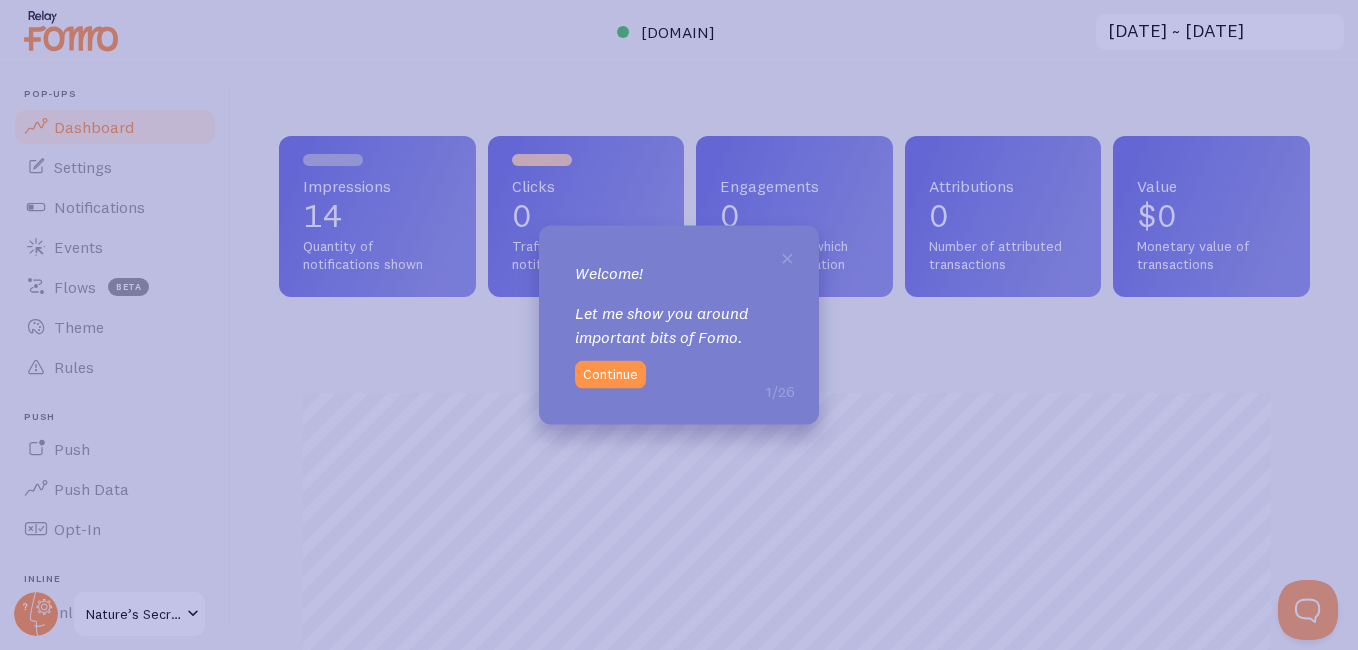 scroll, scrollTop: 999474, scrollLeft: 998984, axis: both 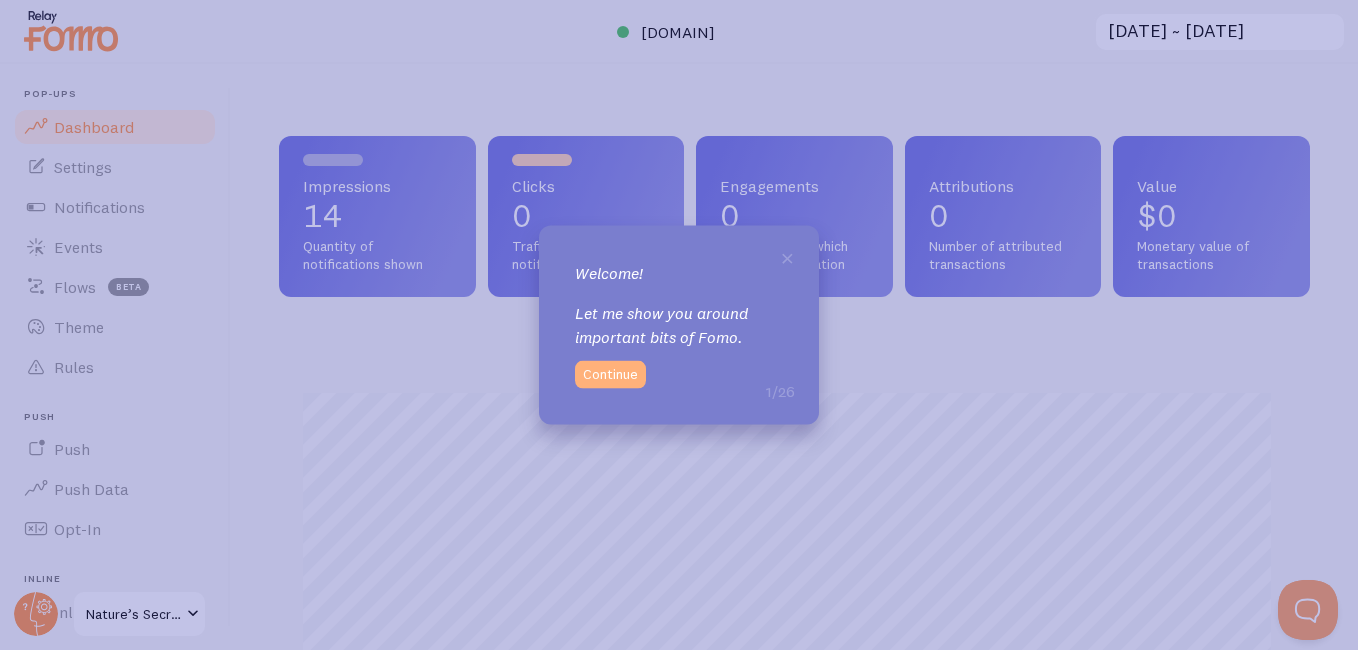 click on "Continue" at bounding box center (610, 374) 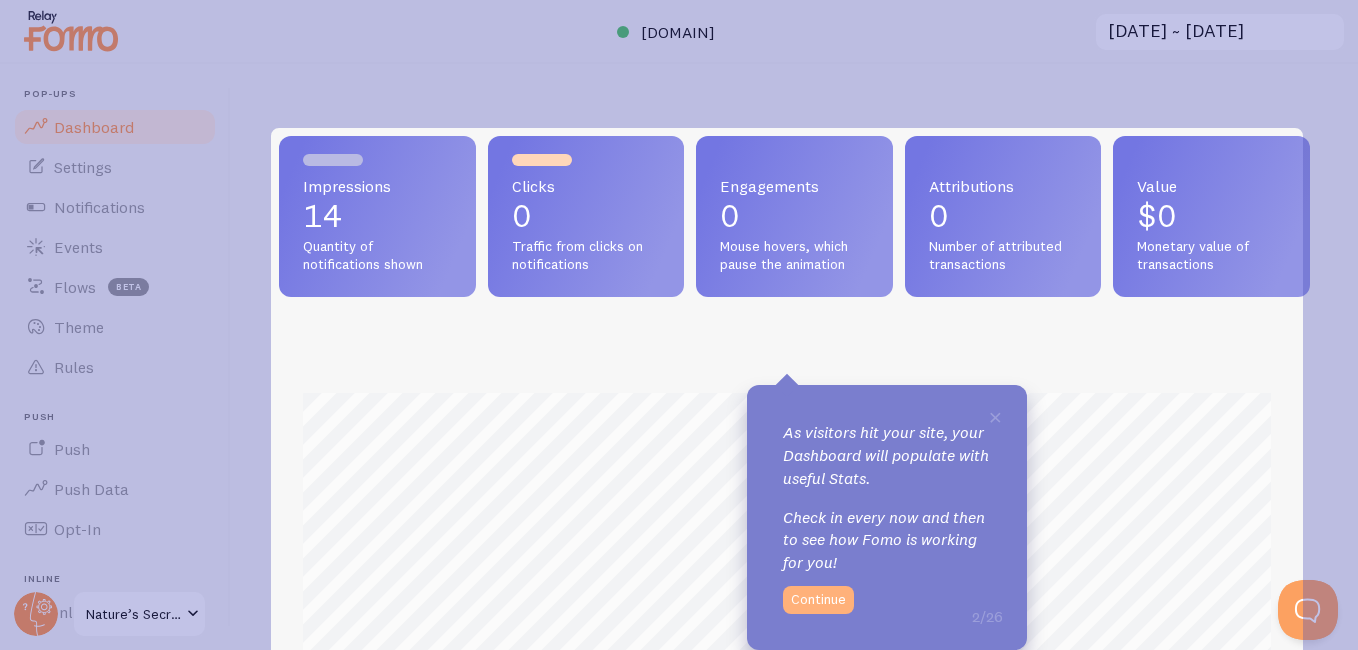 click on "Continue" at bounding box center [818, 600] 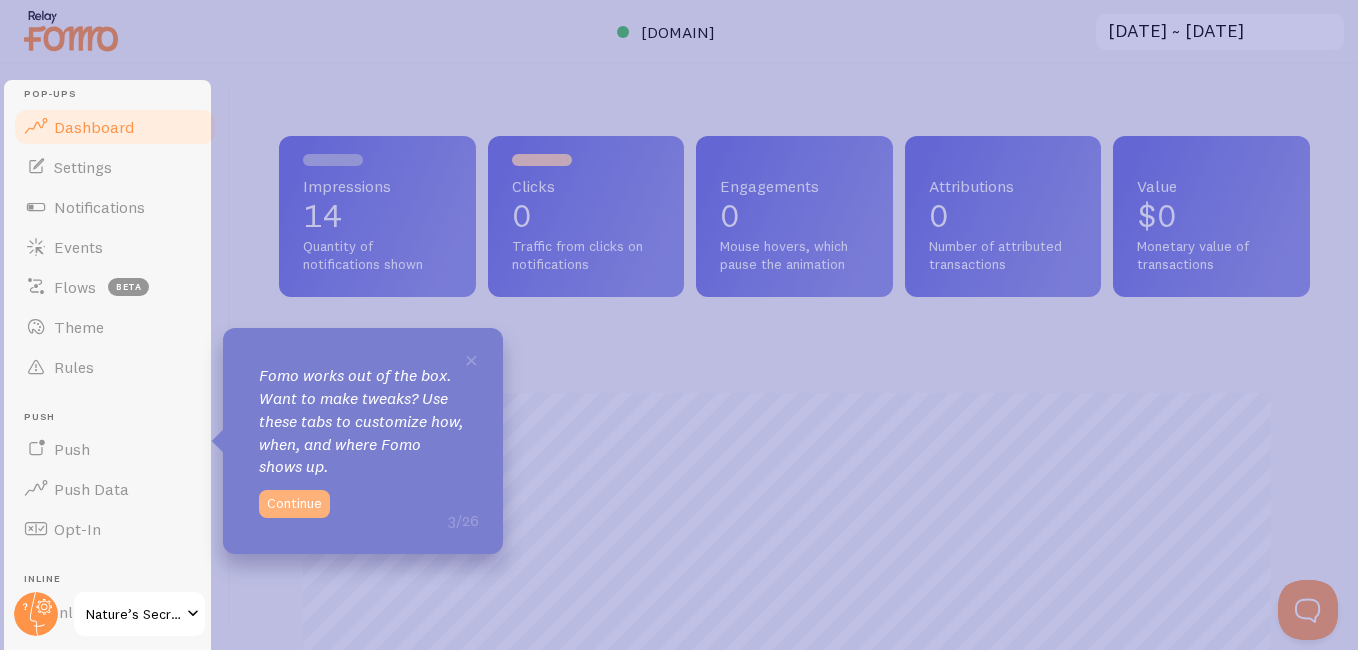 click on "Continue" at bounding box center [294, 504] 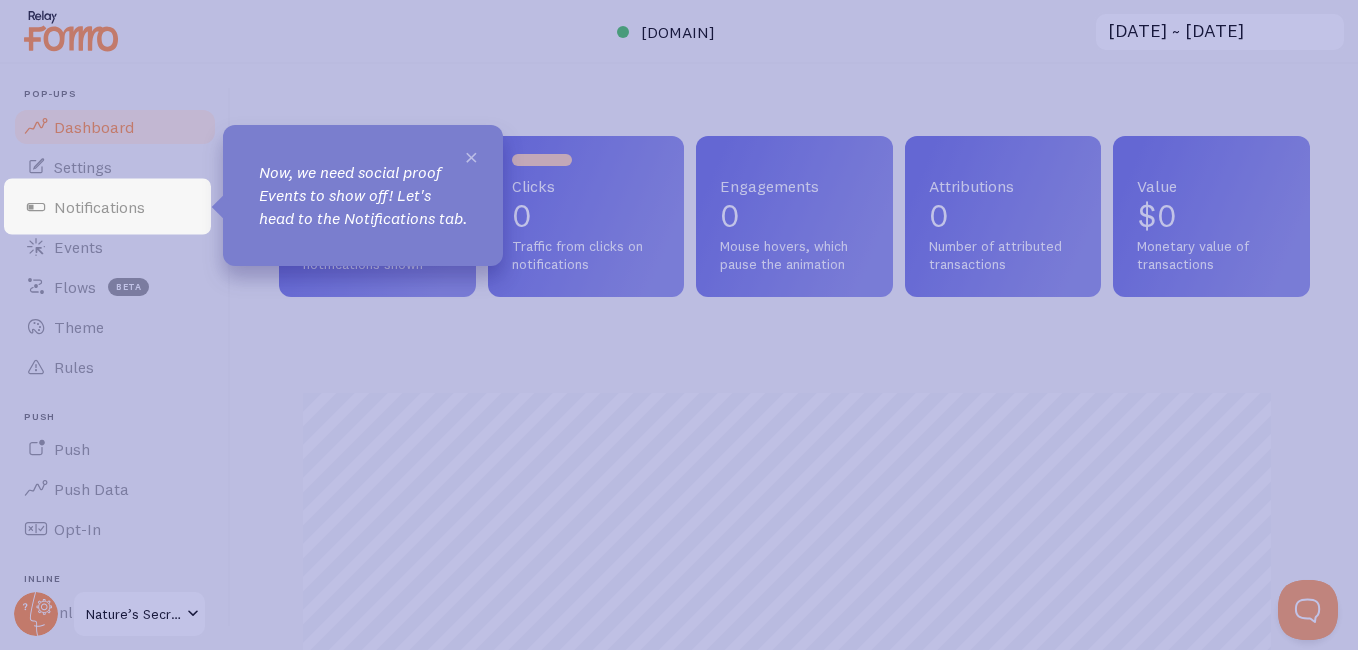 click on "×" at bounding box center (471, 156) 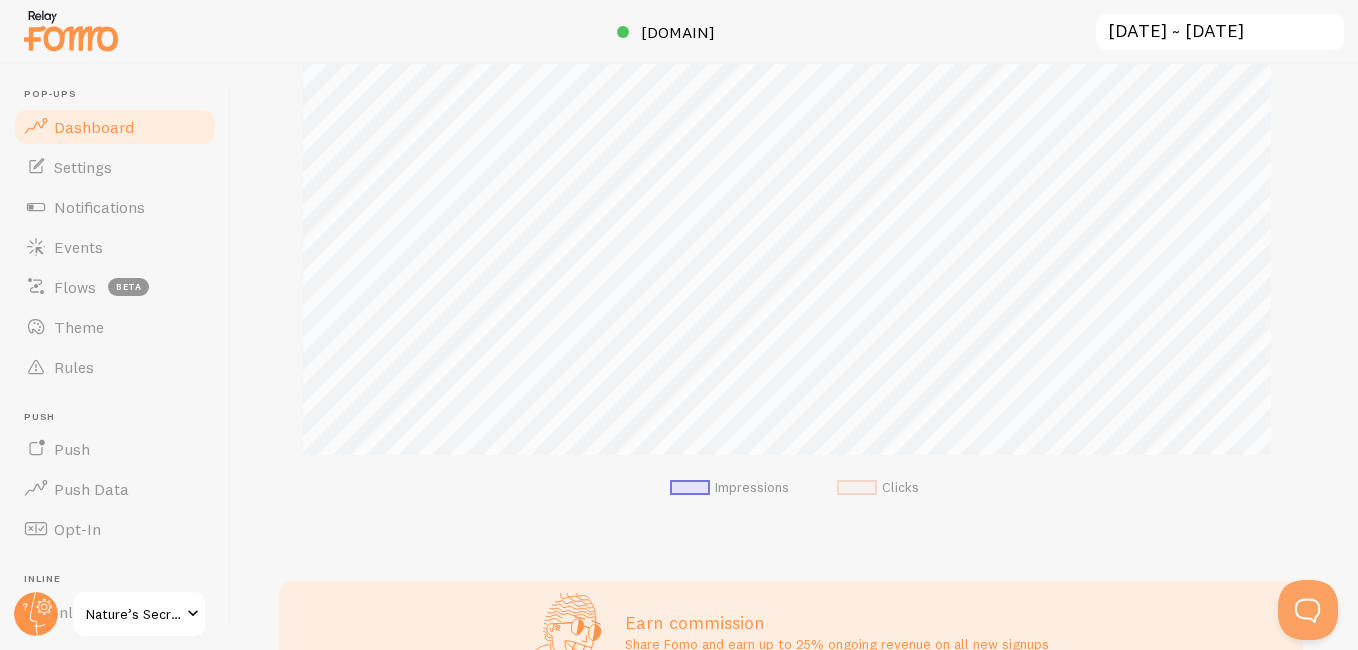 scroll, scrollTop: 299, scrollLeft: 0, axis: vertical 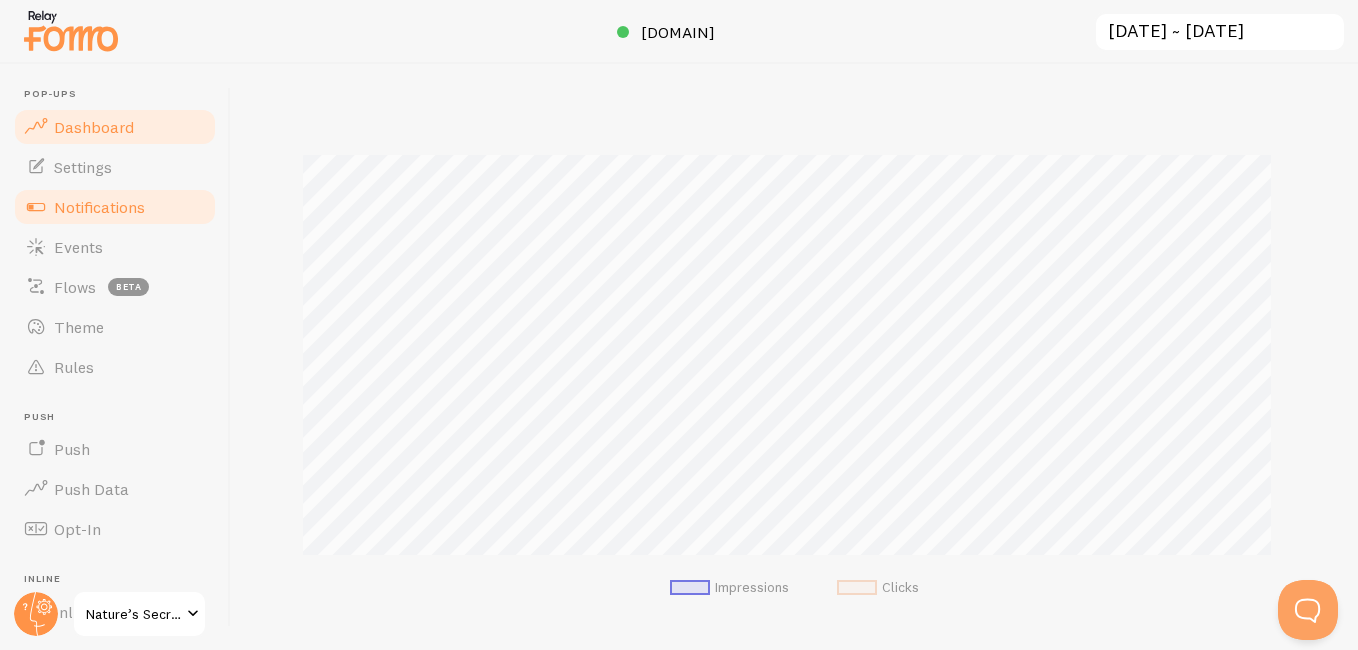 click on "Notifications" at bounding box center [115, 207] 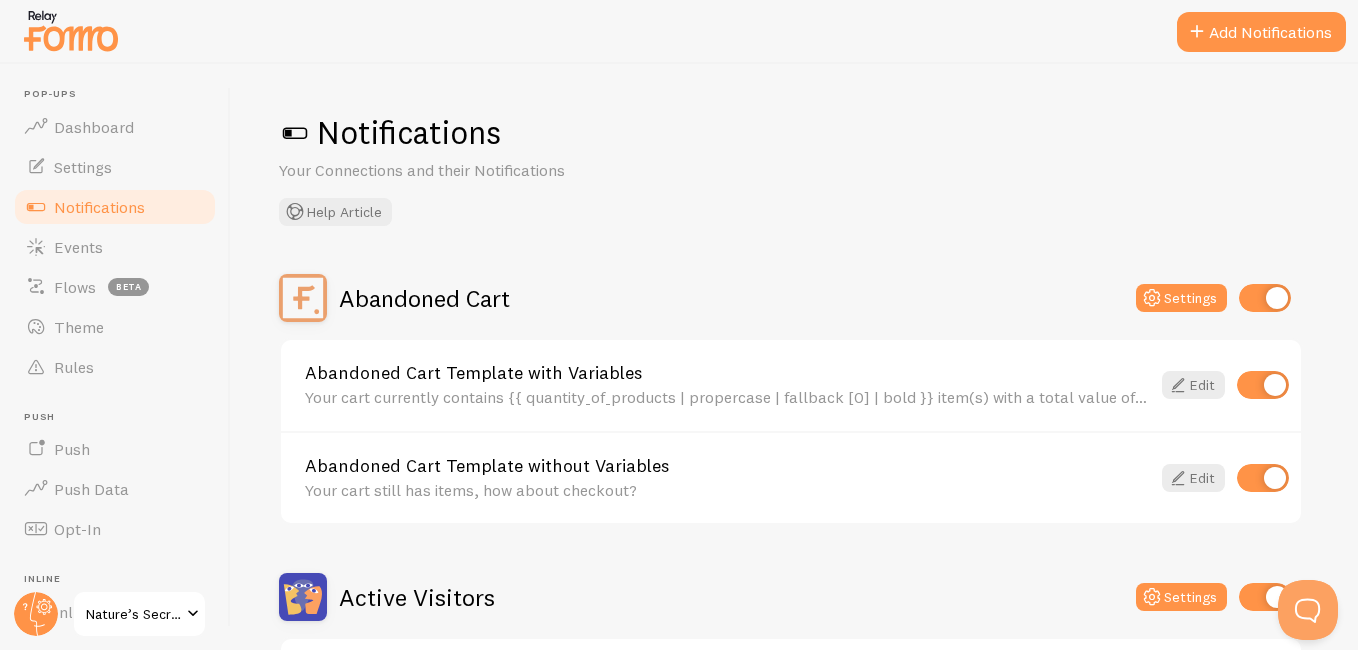 drag, startPoint x: 575, startPoint y: 196, endPoint x: 769, endPoint y: 347, distance: 245.83939 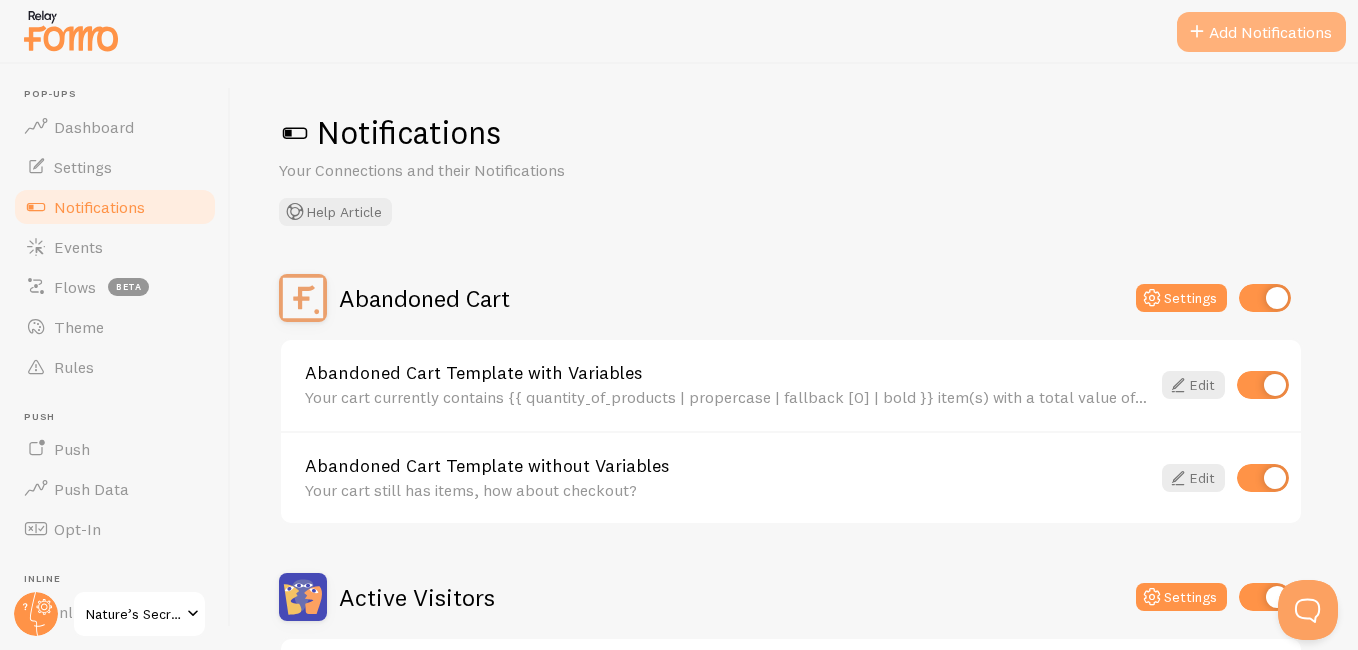 click on "Add Notifications" at bounding box center (1261, 32) 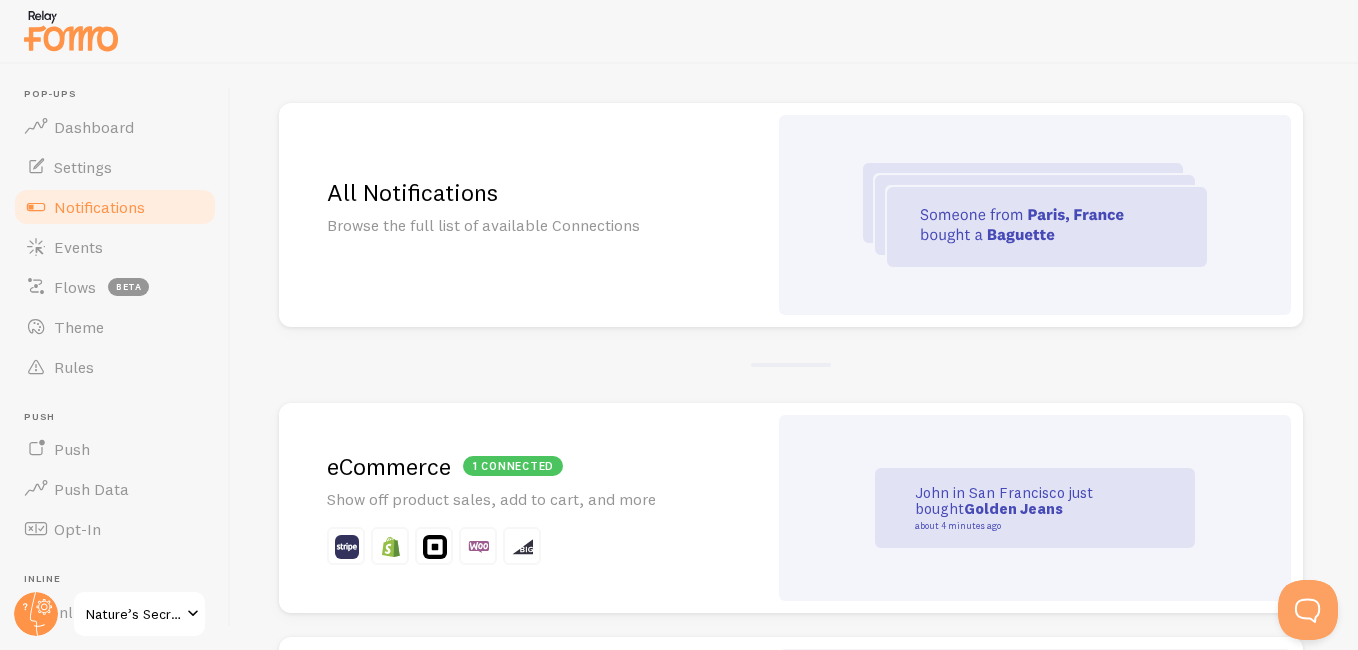 scroll, scrollTop: 159, scrollLeft: 0, axis: vertical 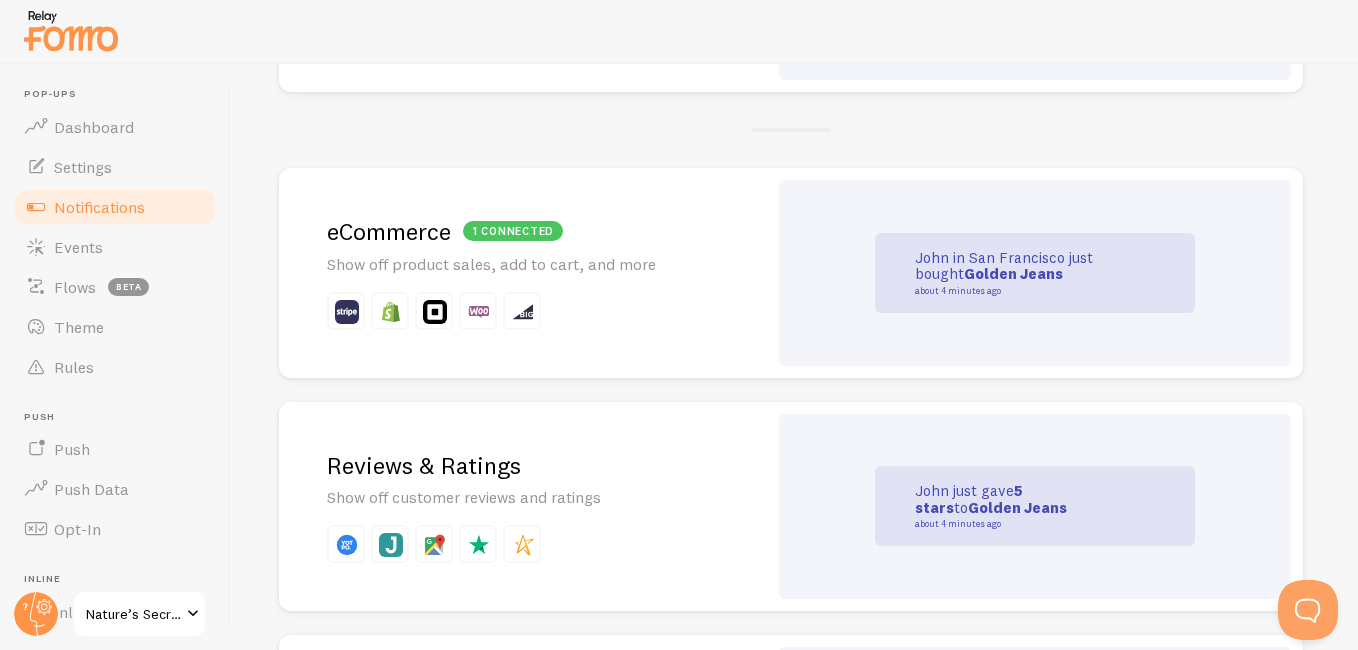 click on "1
connected" at bounding box center (513, 231) 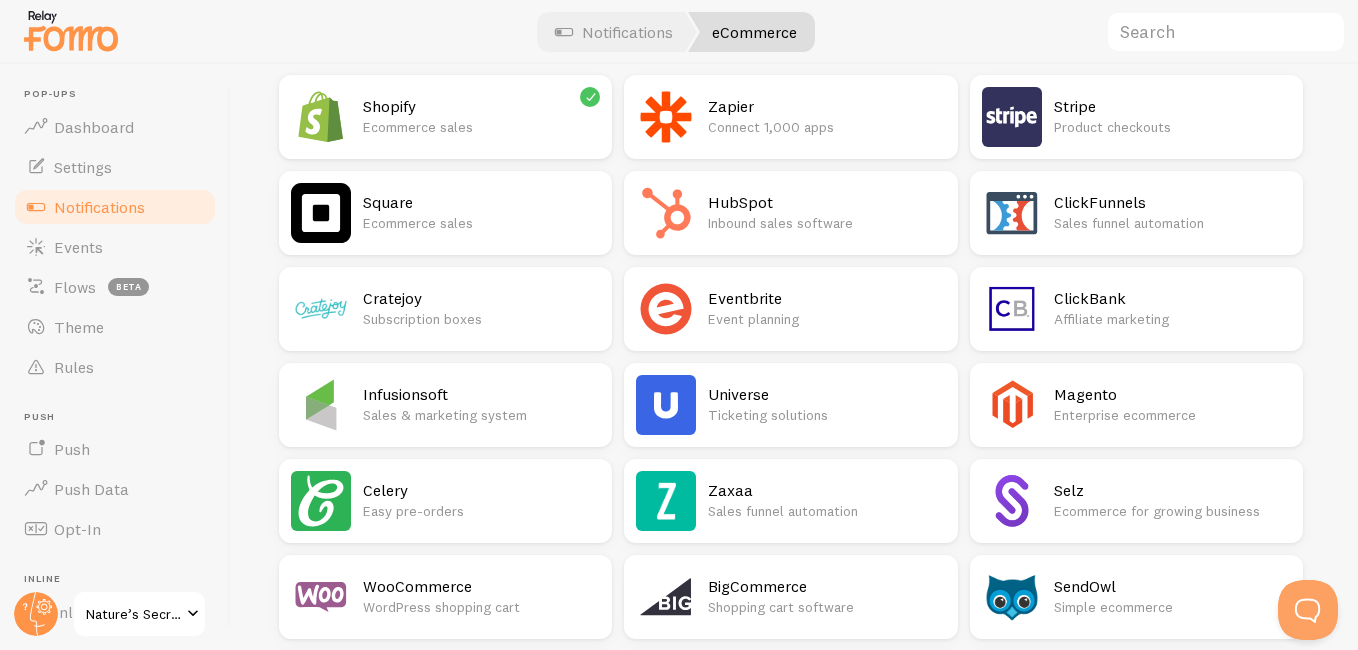 scroll, scrollTop: 0, scrollLeft: 0, axis: both 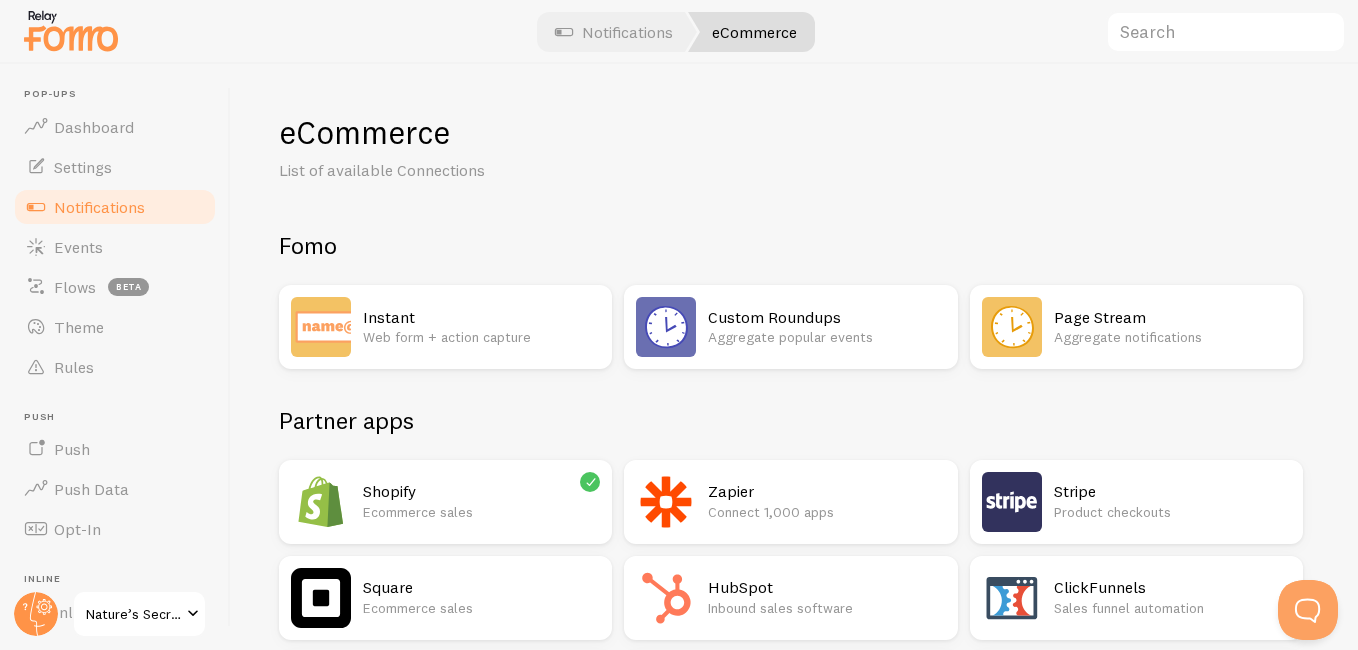 click on "Ecommerce sales" at bounding box center (481, 512) 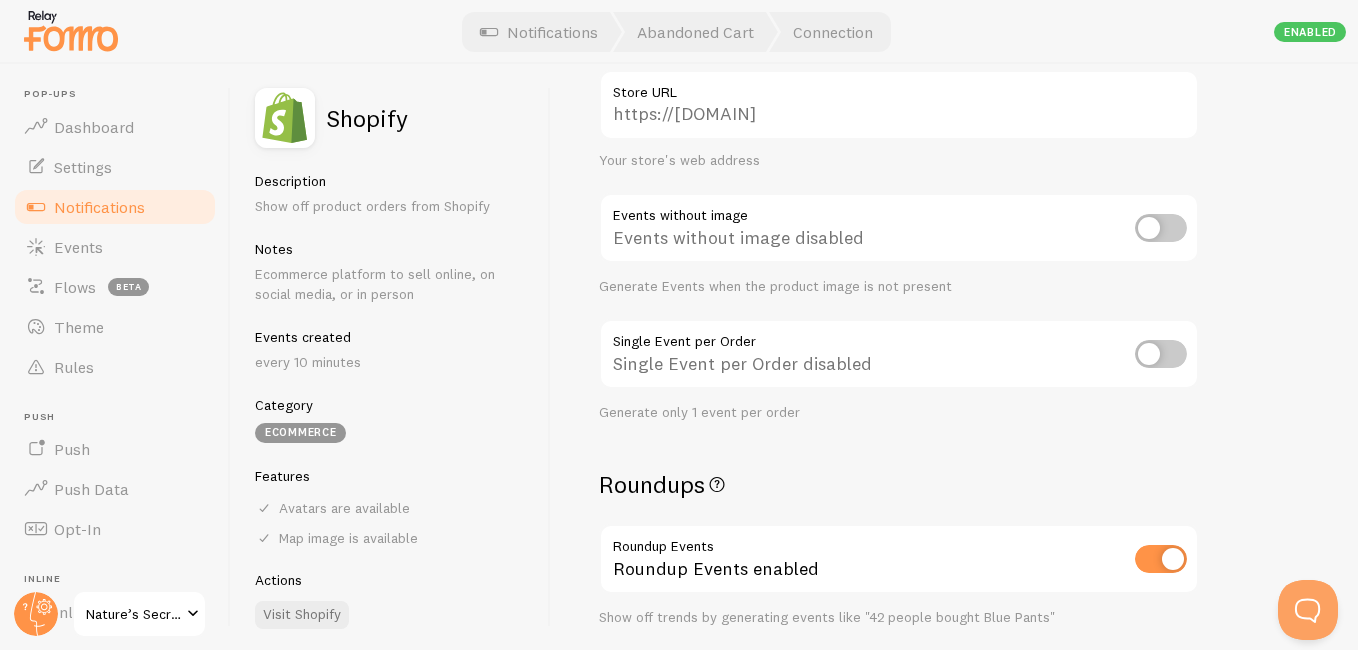 scroll, scrollTop: 0, scrollLeft: 0, axis: both 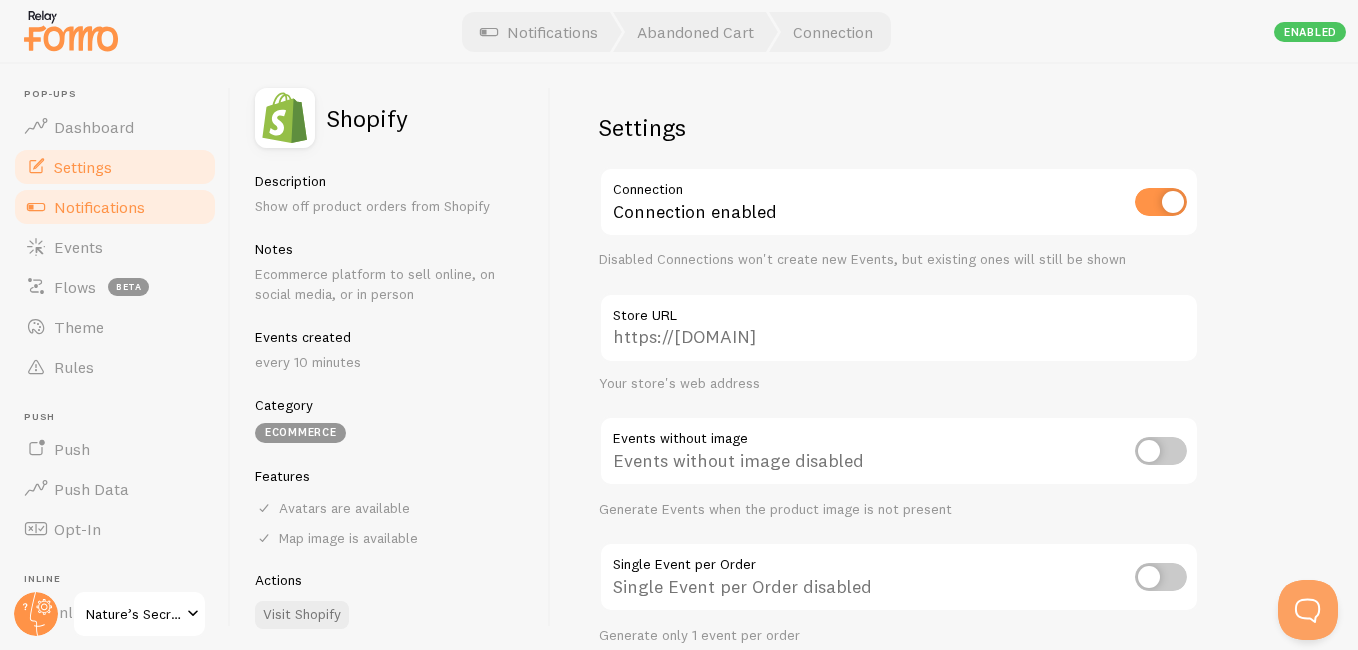 click on "Settings" at bounding box center [115, 167] 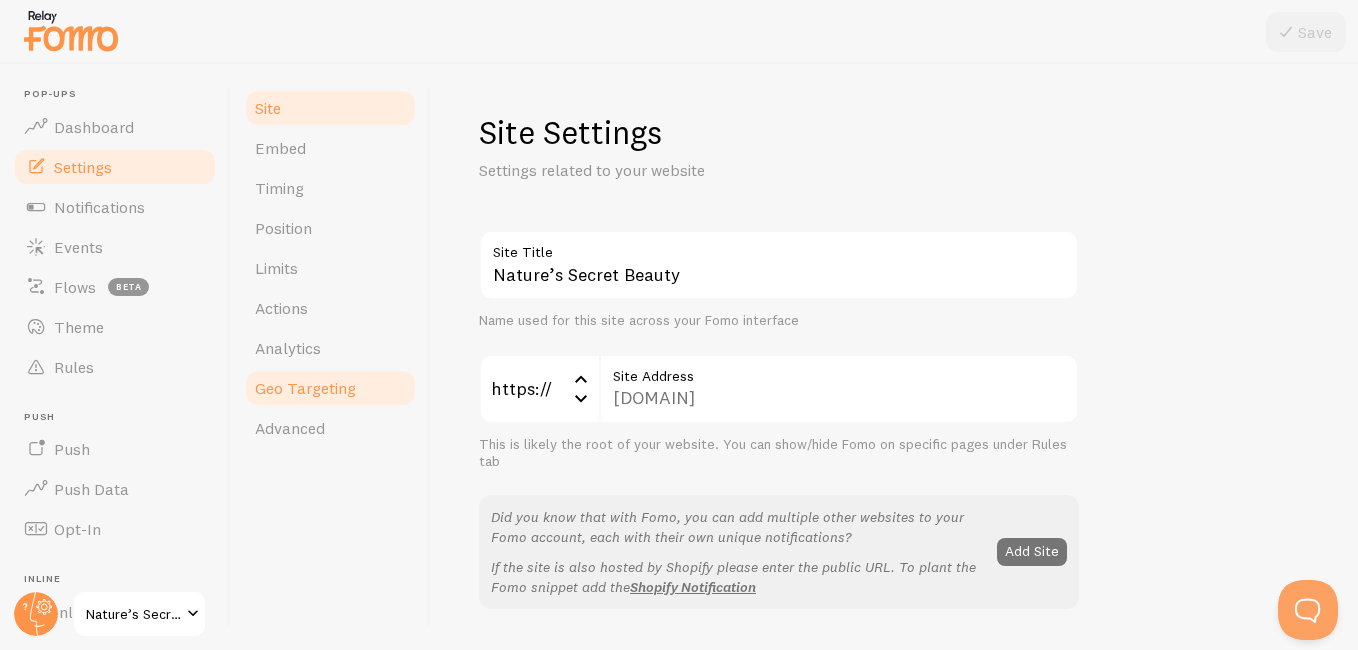 click on "Geo Targeting" at bounding box center (330, 388) 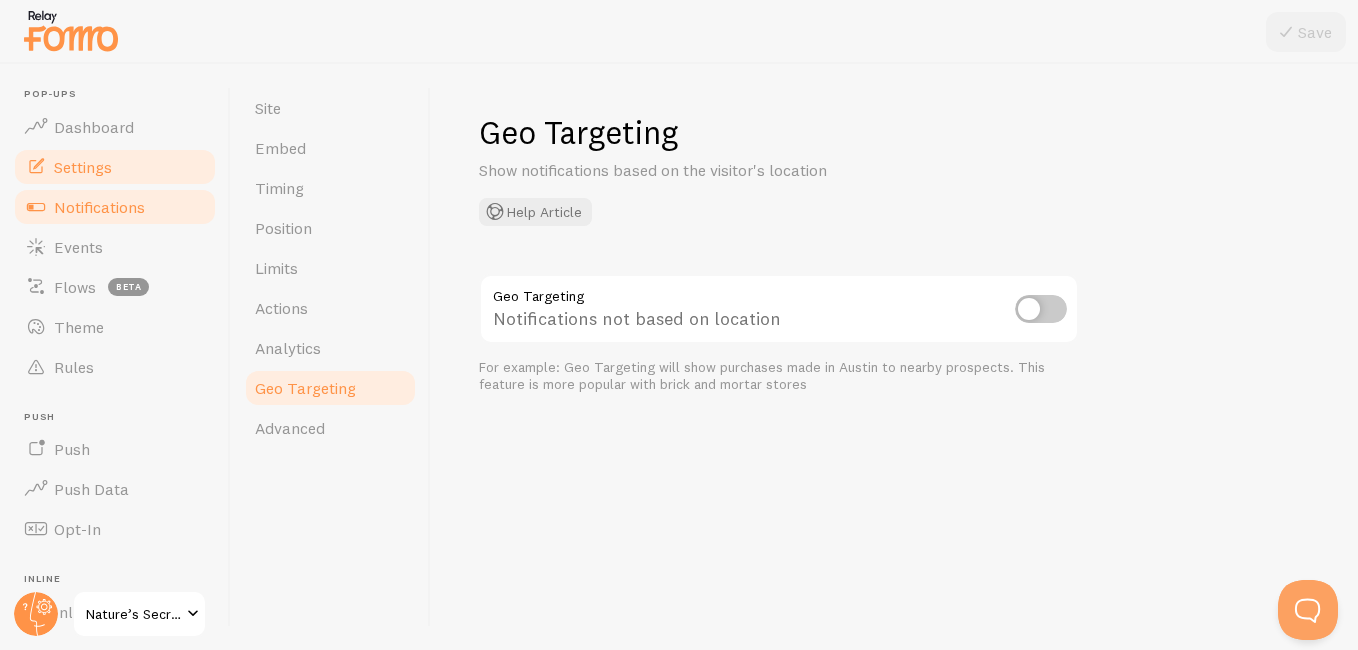 click on "Notifications" at bounding box center [99, 207] 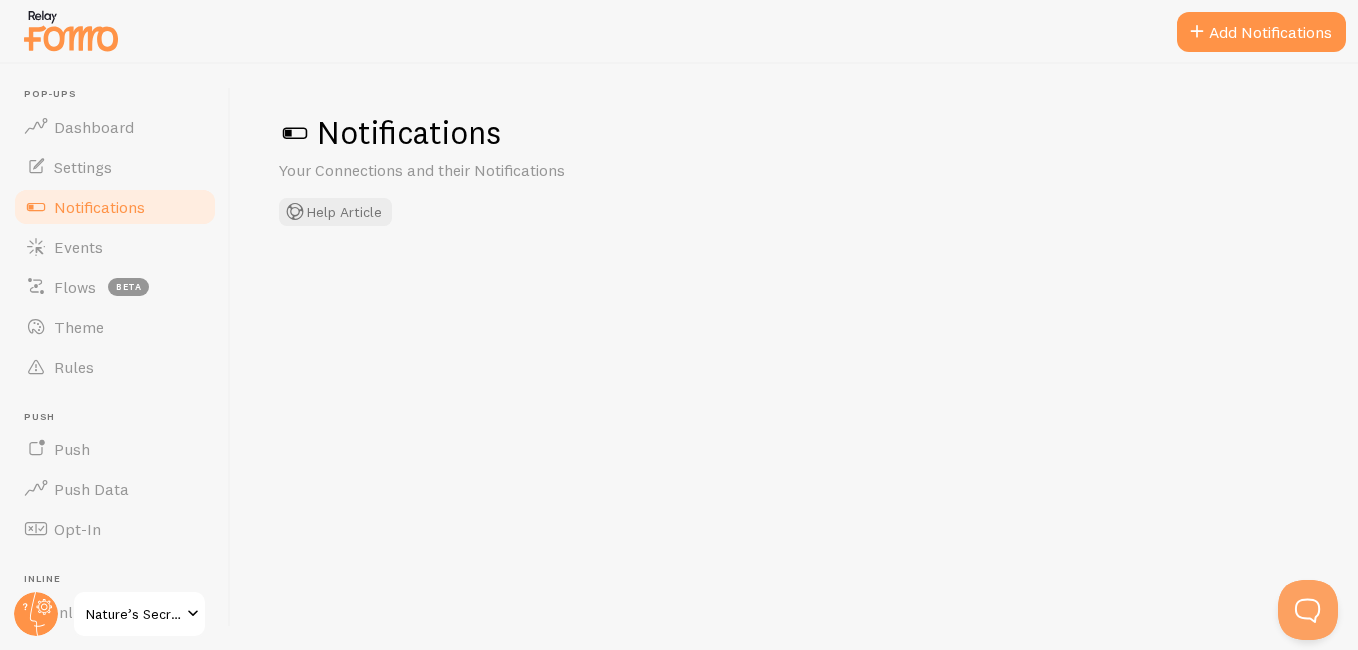 click on "Notifications" at bounding box center [99, 207] 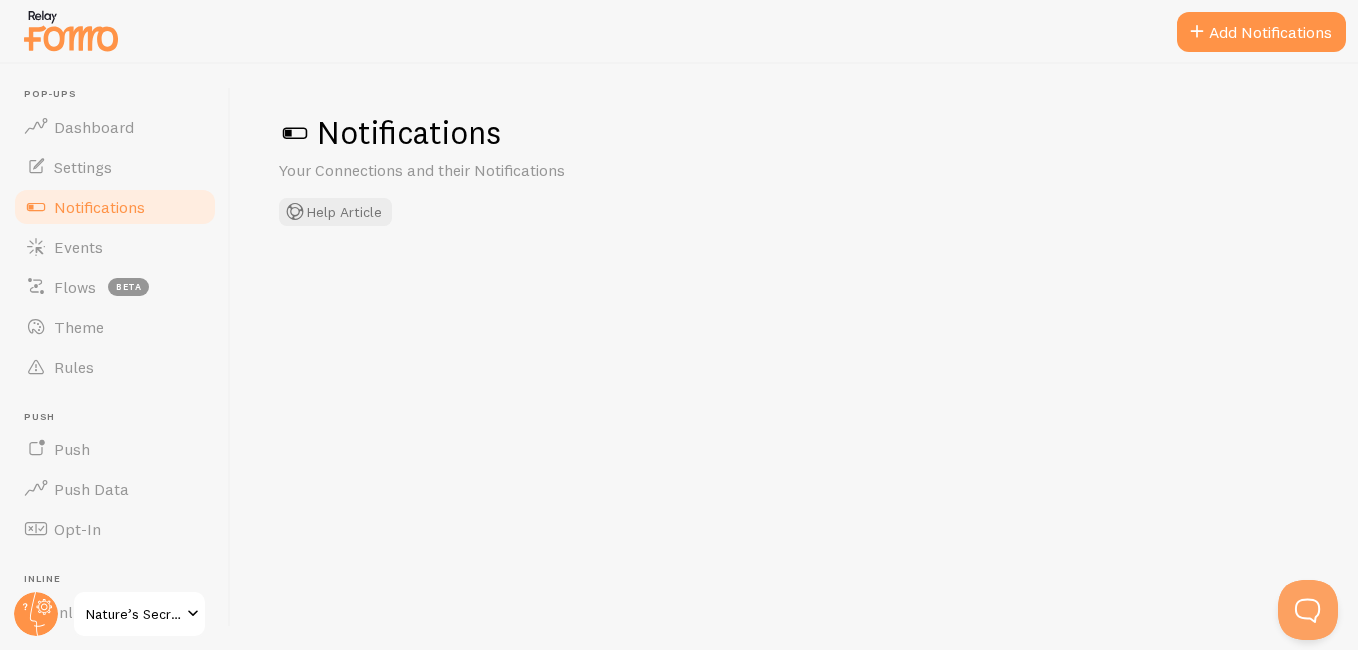 click at bounding box center (295, 133) 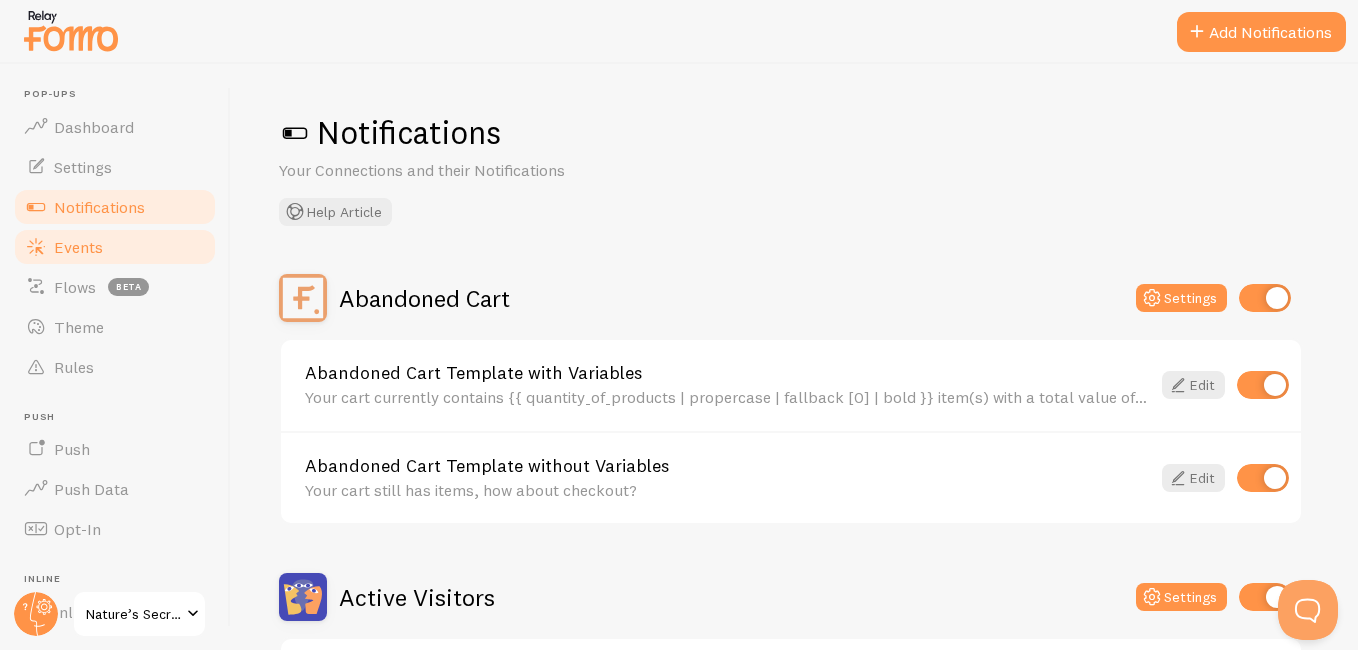 click on "Events" at bounding box center (115, 247) 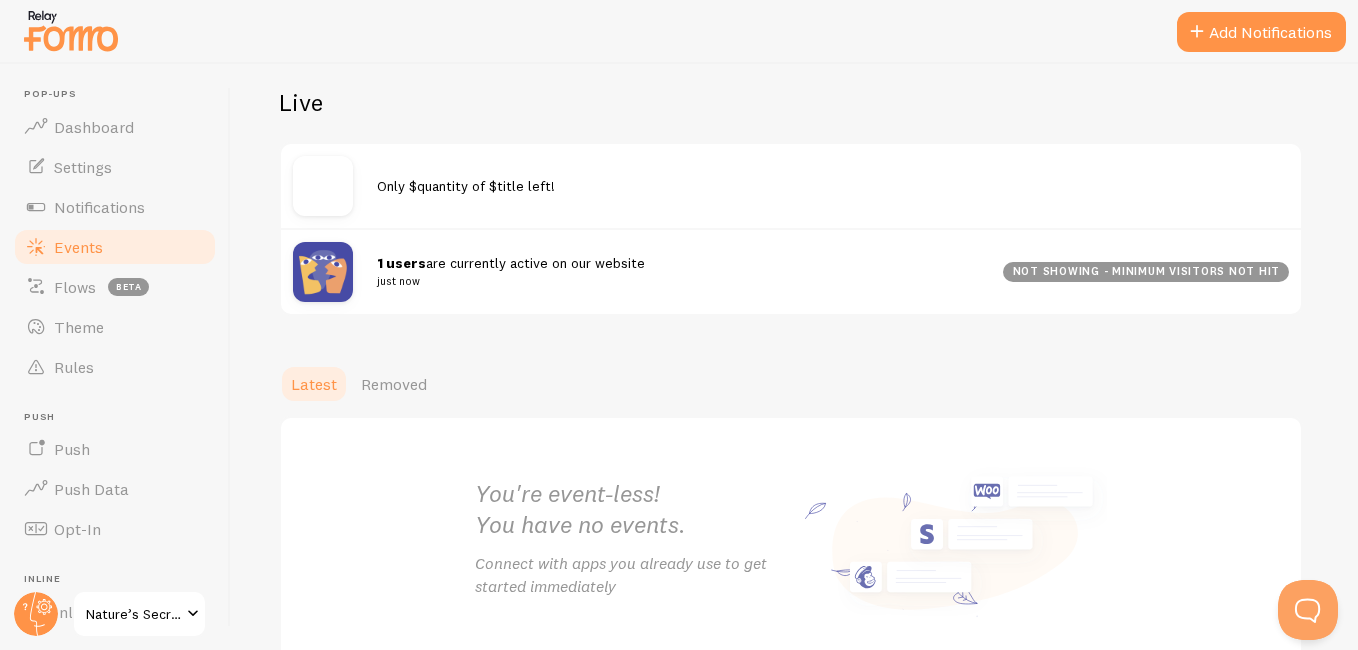 scroll, scrollTop: 328, scrollLeft: 0, axis: vertical 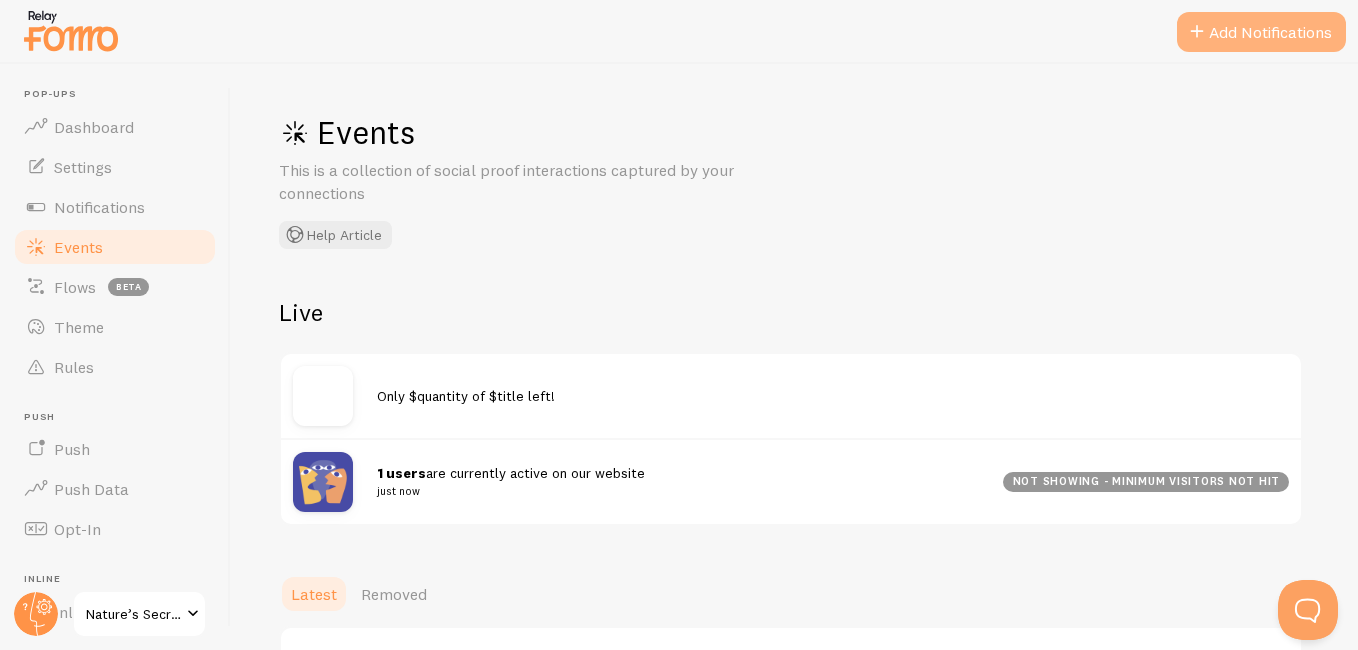 click on "Add Notifications" at bounding box center [1261, 32] 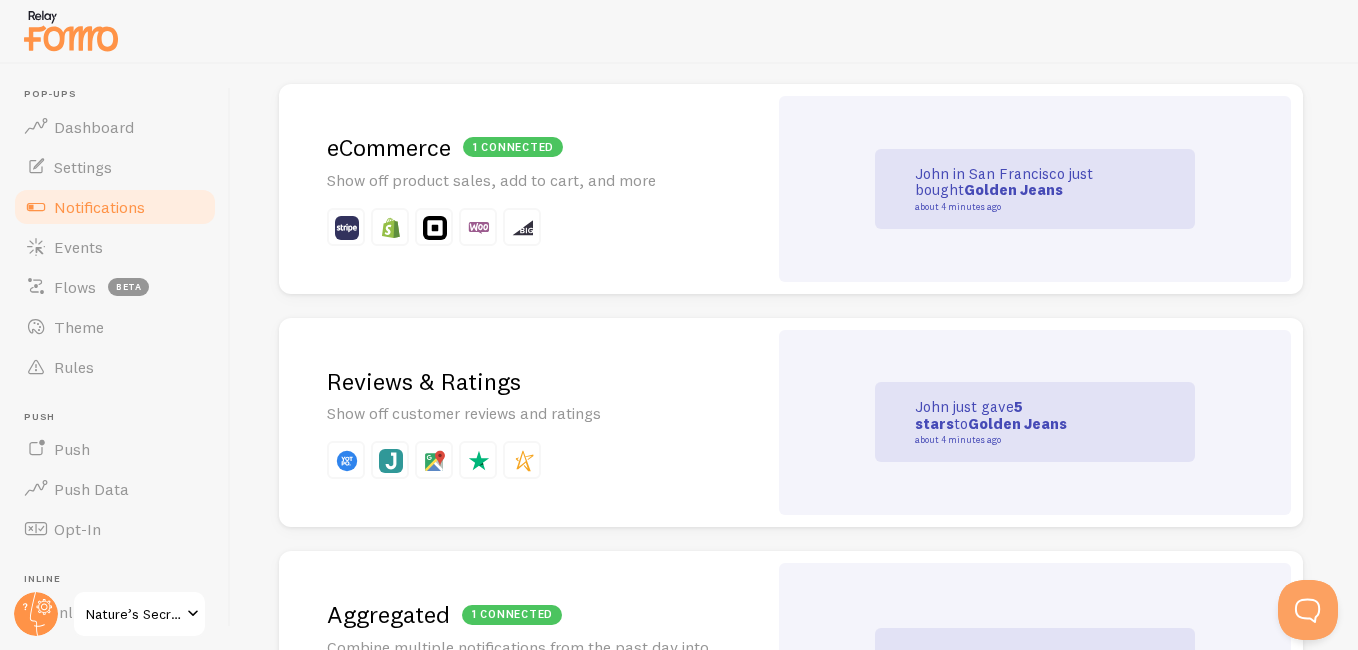 scroll, scrollTop: 422, scrollLeft: 0, axis: vertical 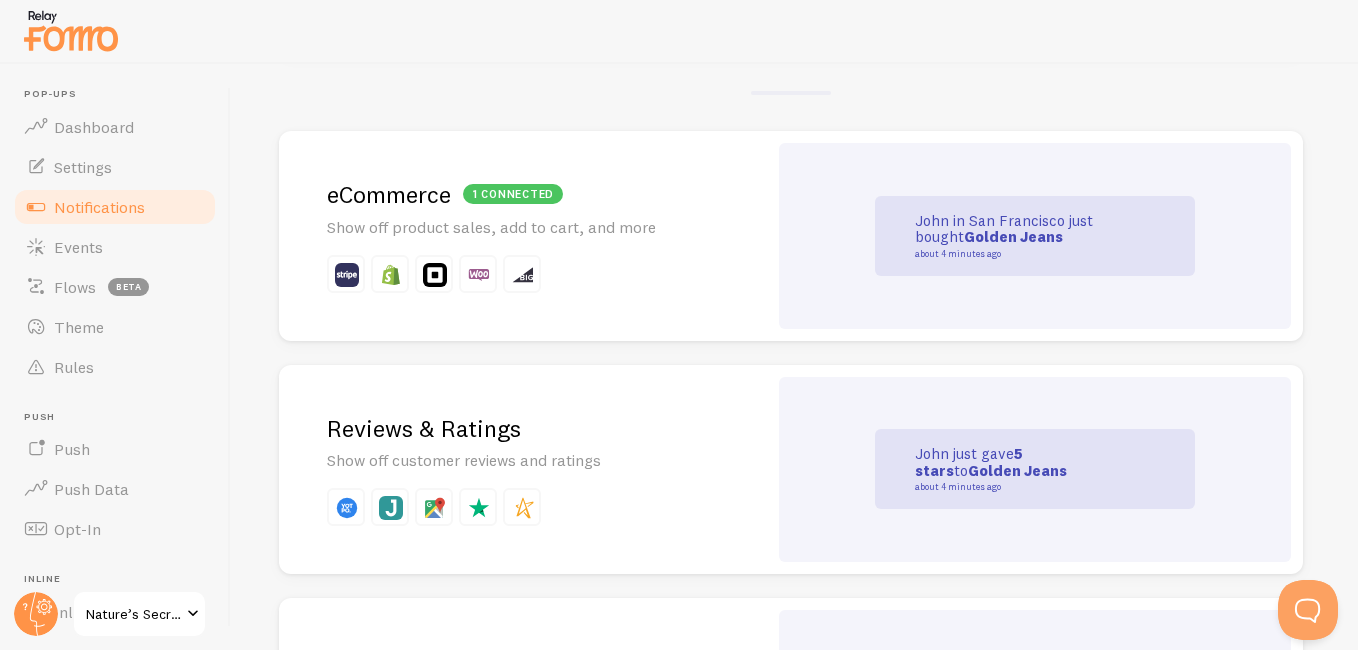click on "1
connected
eCommerce
Show off product sales, add to cart, and more" at bounding box center (523, 236) 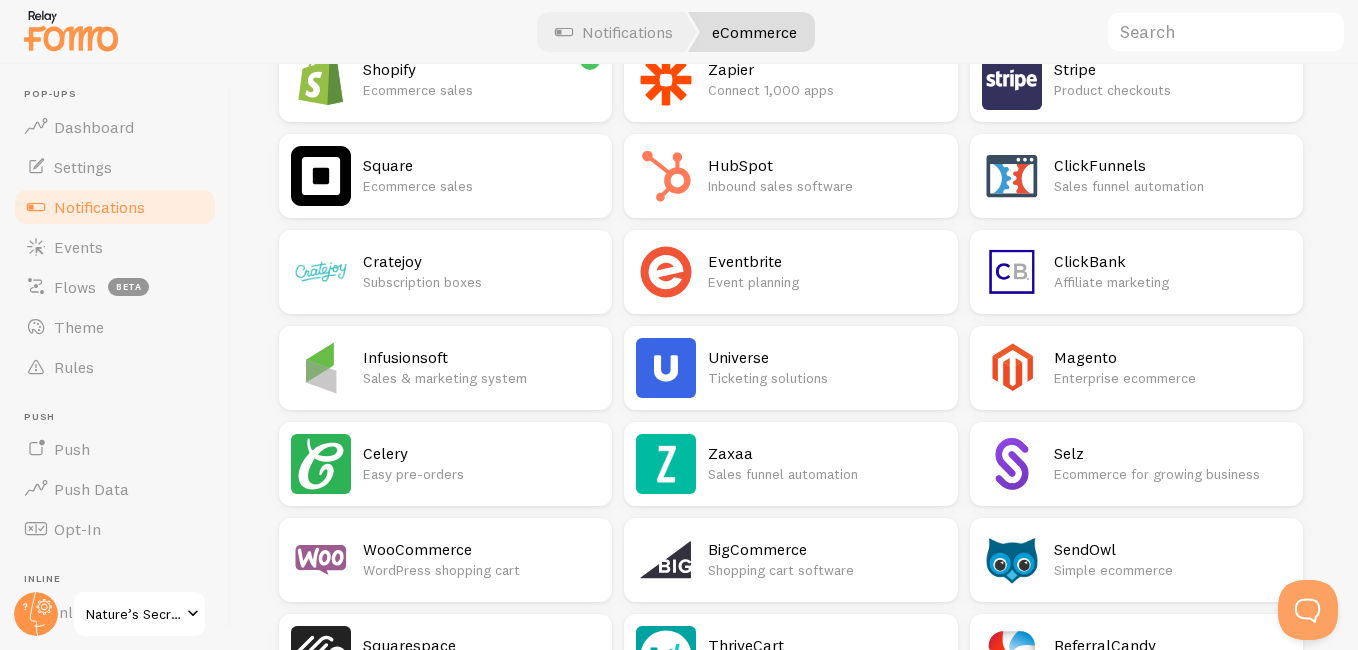 scroll, scrollTop: 0, scrollLeft: 0, axis: both 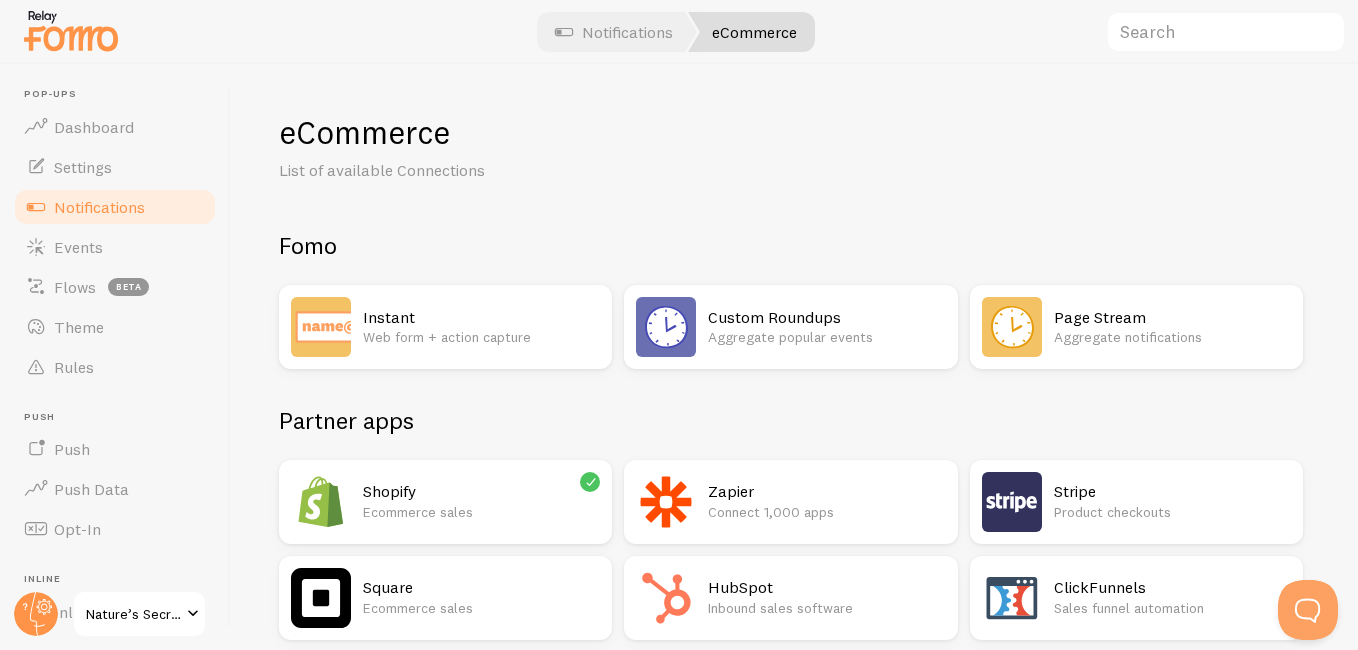 click on "Instant   Web form + action capture" at bounding box center (481, 327) 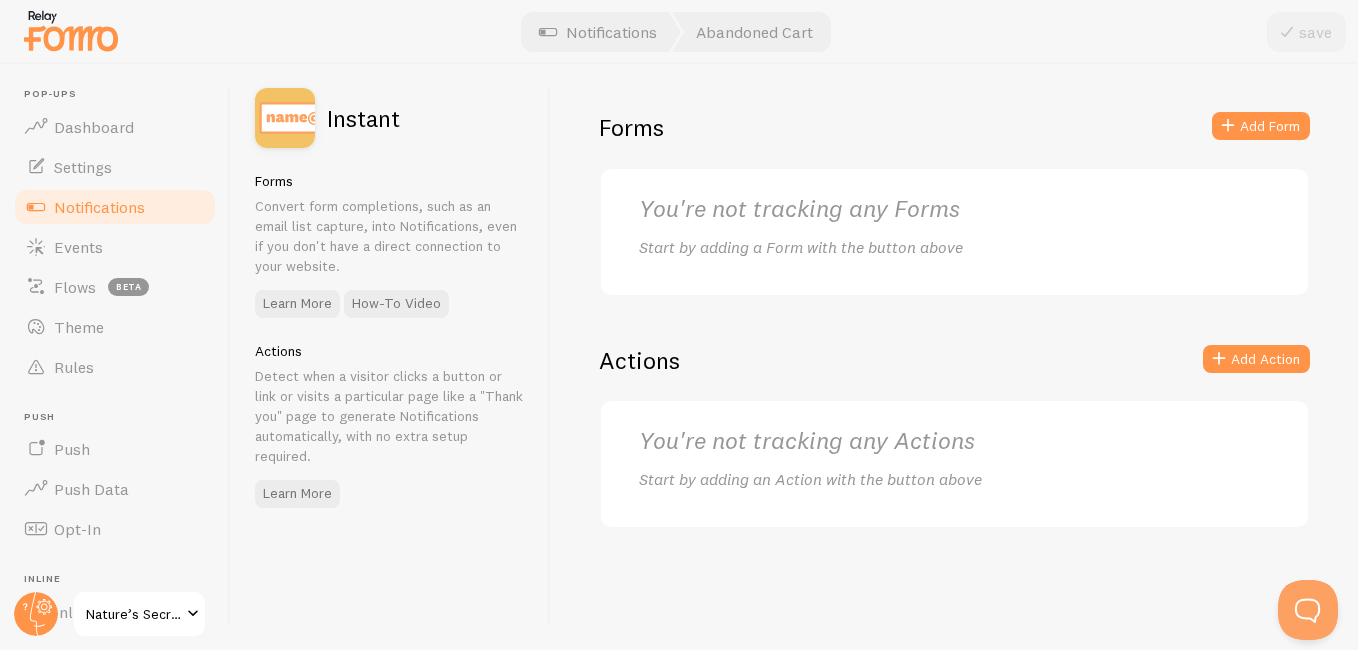 click on "Notifications" at bounding box center (115, 207) 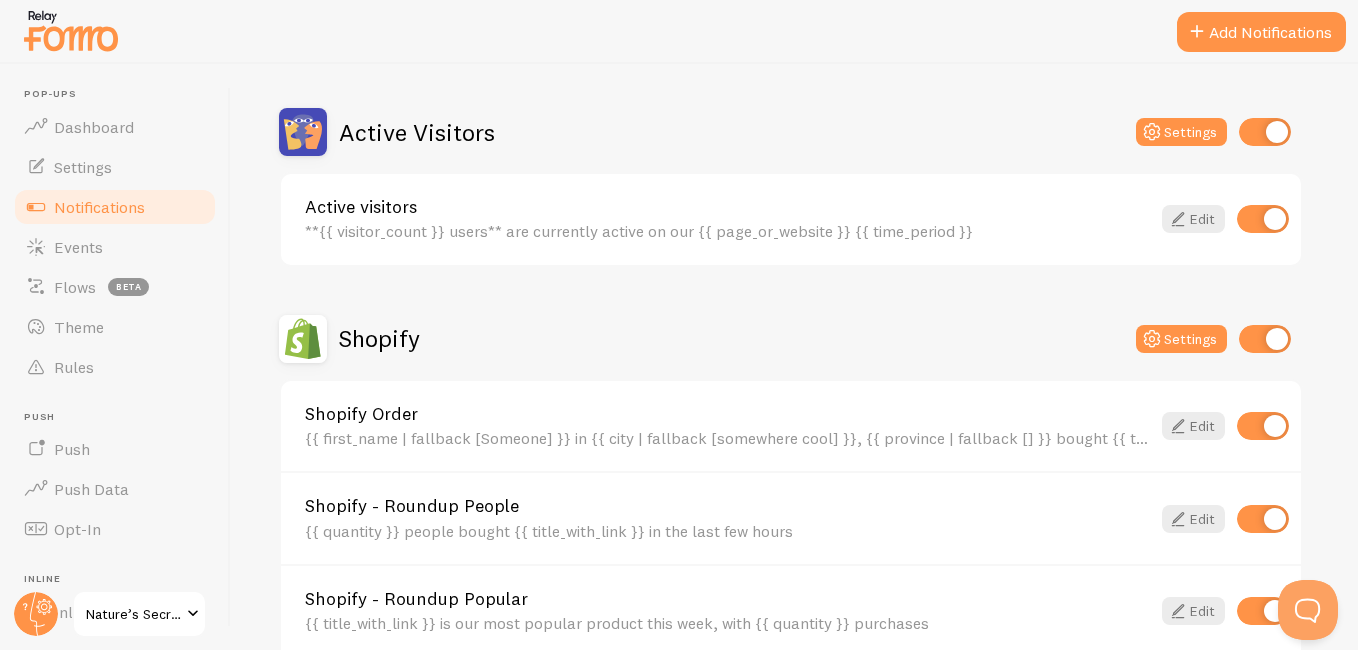 scroll, scrollTop: 459, scrollLeft: 0, axis: vertical 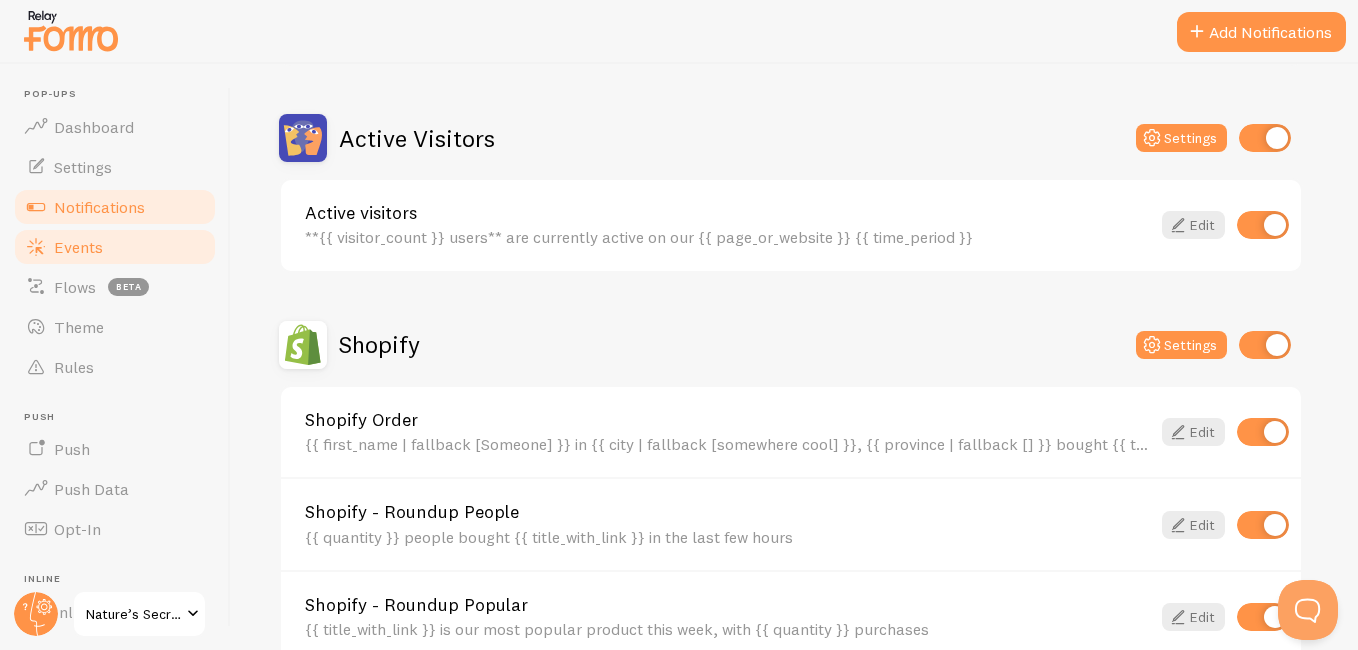 click on "Events" at bounding box center (115, 247) 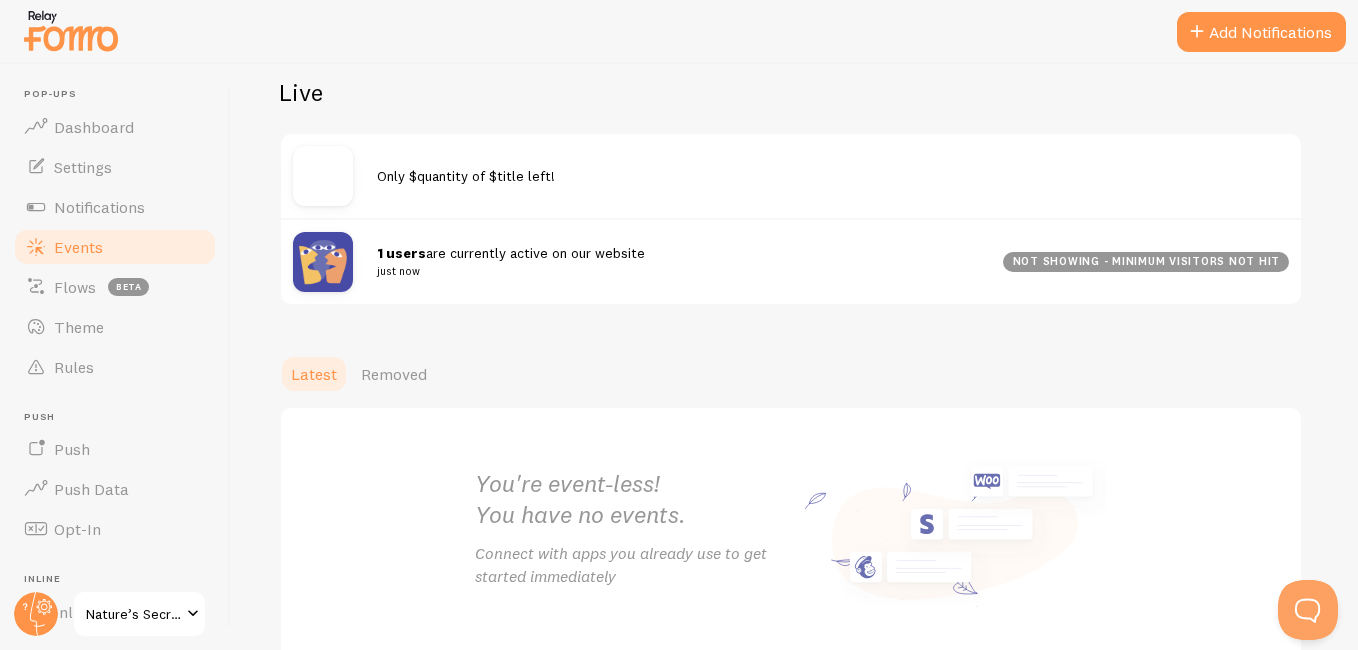 scroll, scrollTop: 78, scrollLeft: 0, axis: vertical 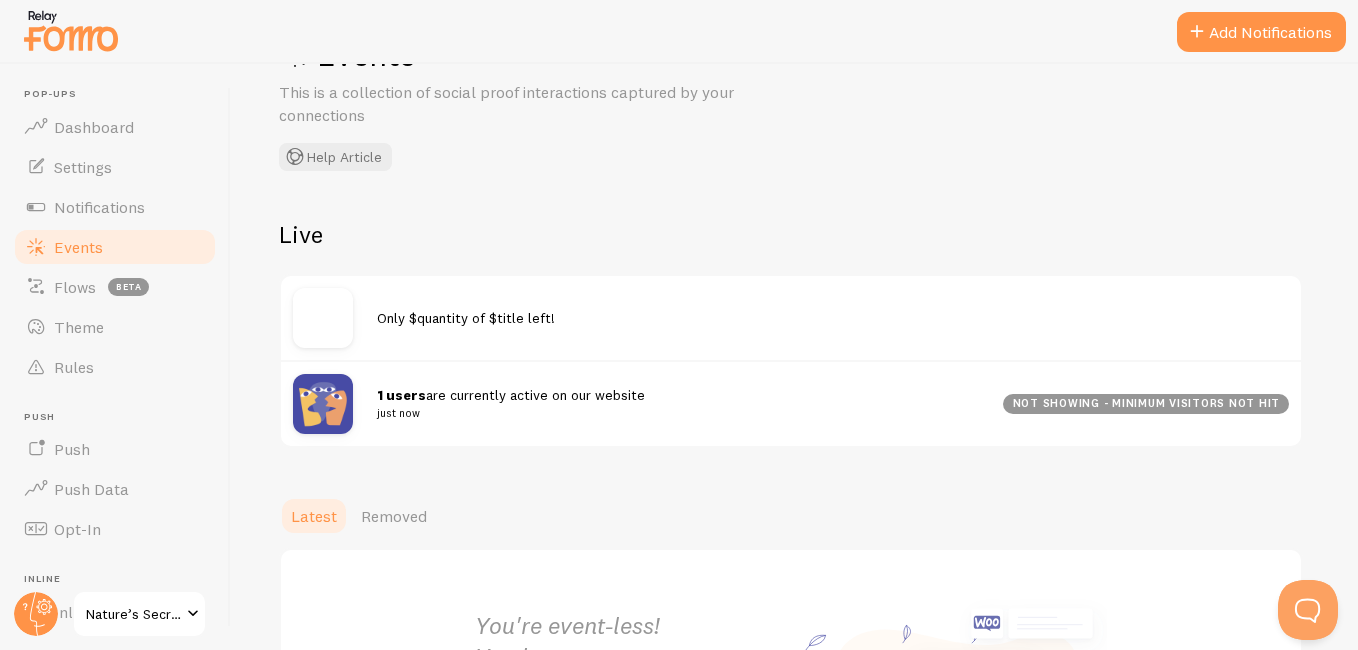 click on "Only $quantity of $title left!" at bounding box center [791, 318] 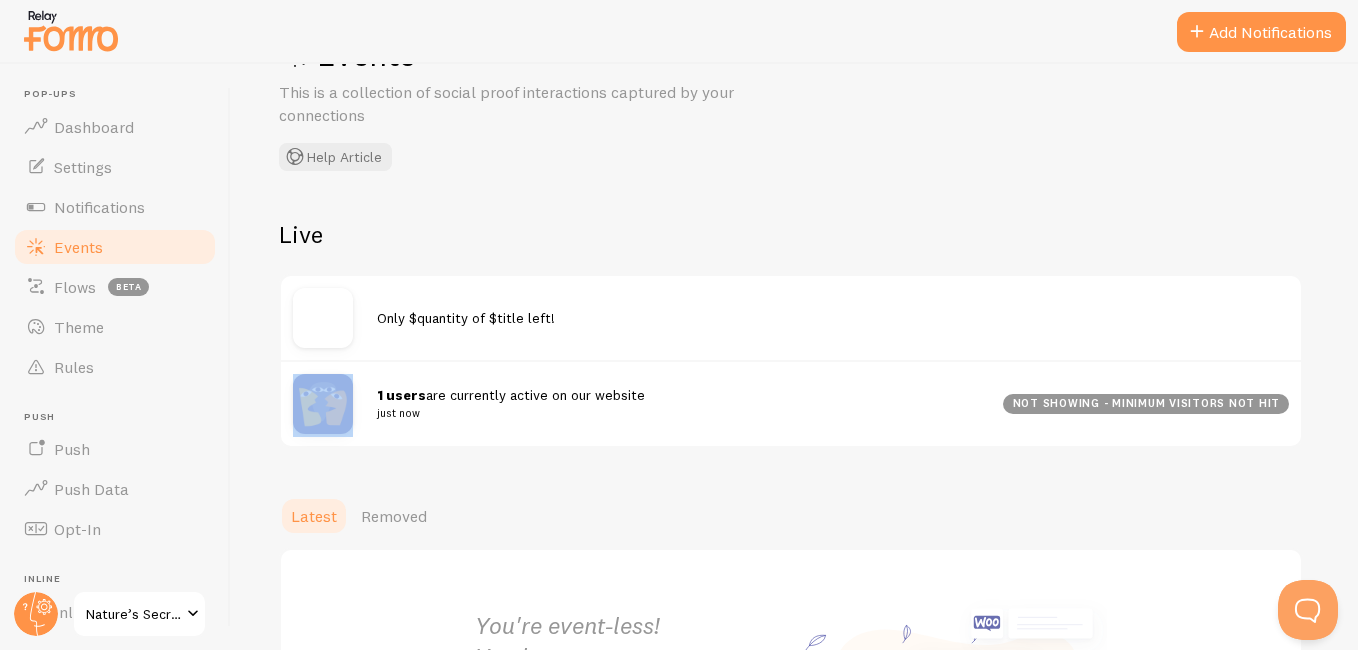 click on "Only $quantity of $title left!" at bounding box center (791, 318) 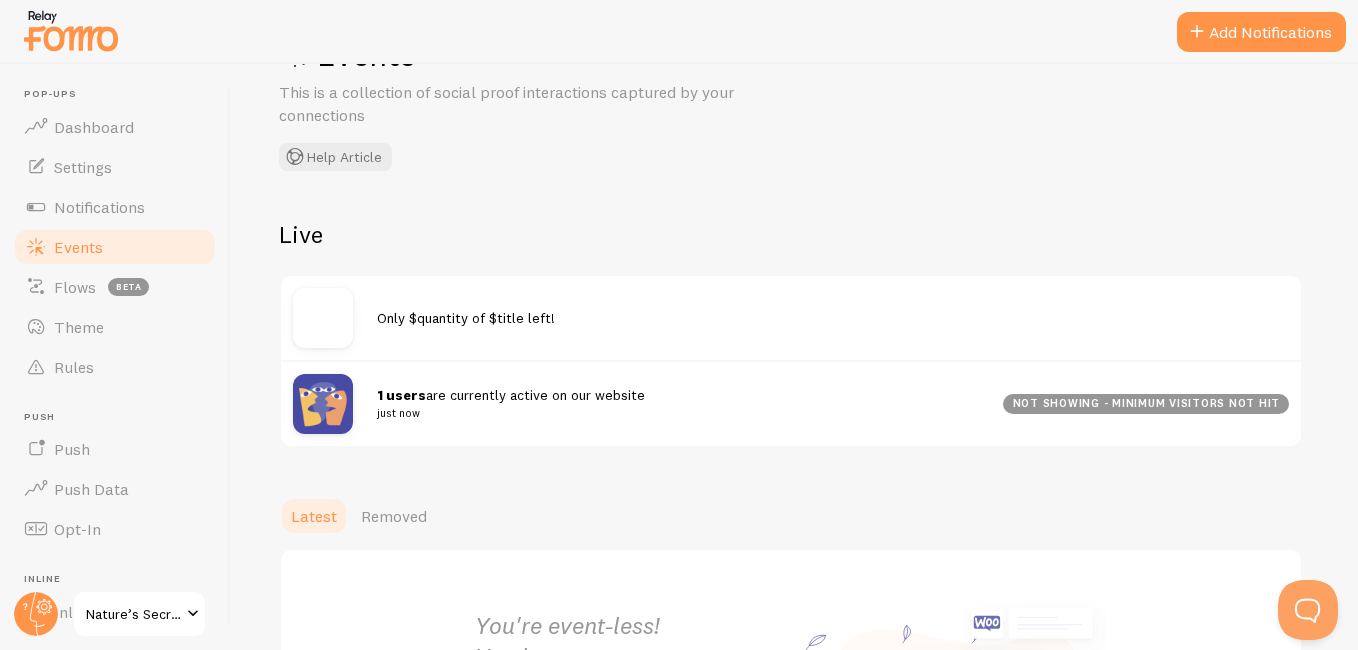 click on "just now" at bounding box center [678, 413] 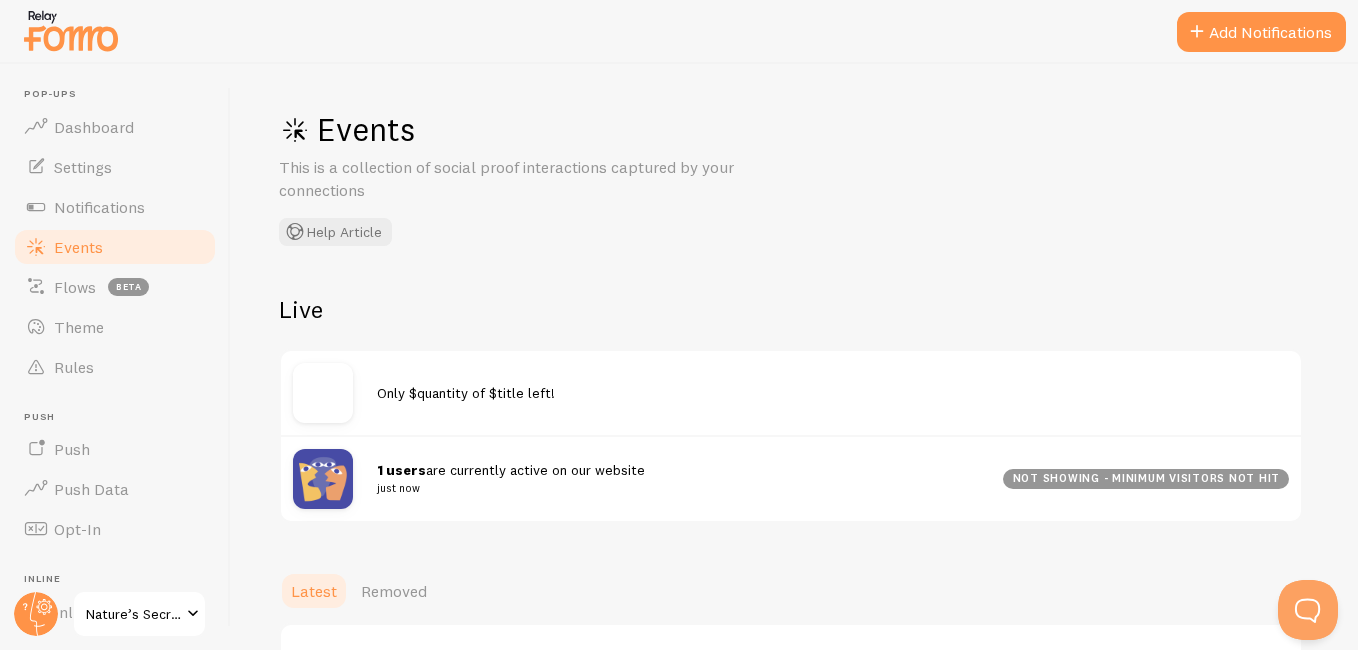 scroll, scrollTop: 0, scrollLeft: 0, axis: both 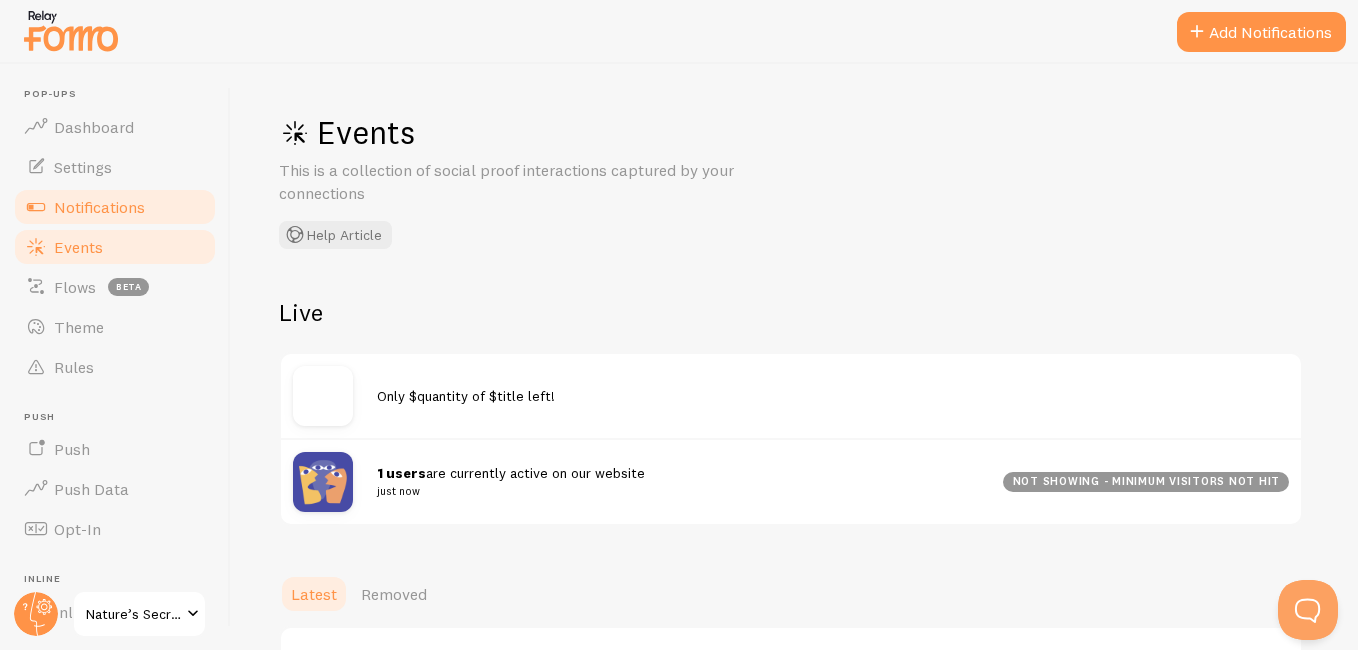 click on "Notifications" at bounding box center [115, 207] 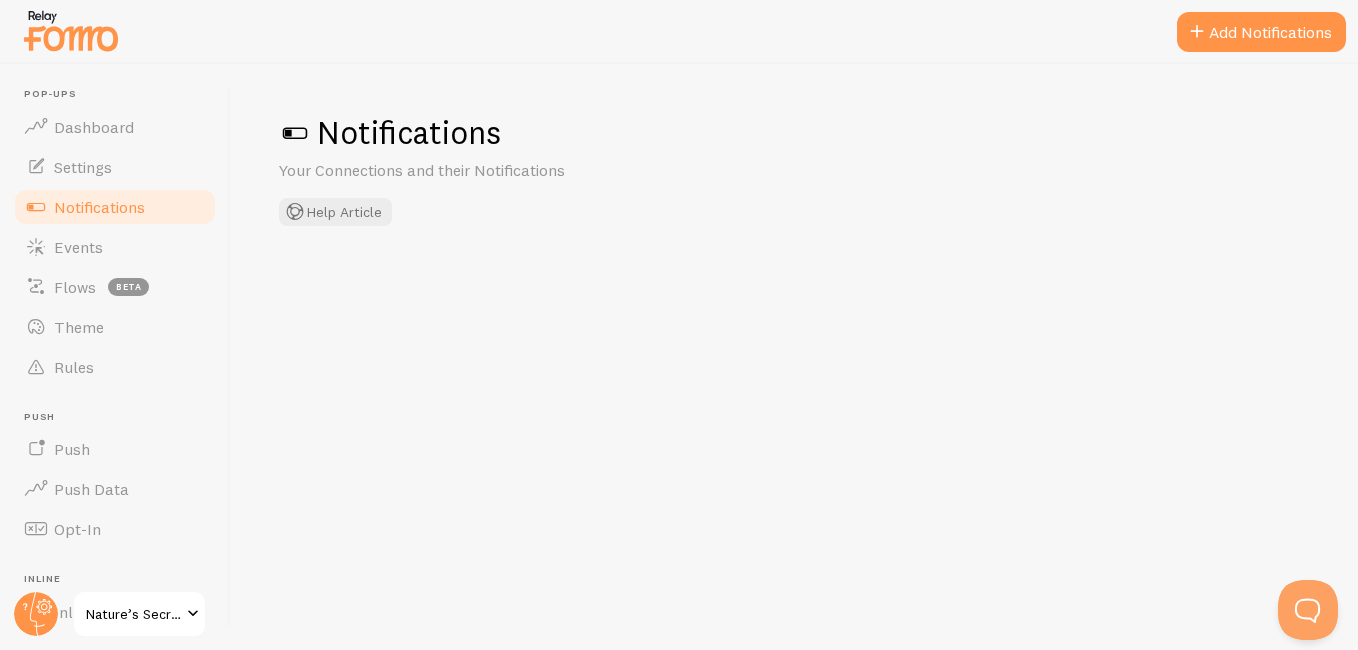 click on "Notifications" at bounding box center [115, 207] 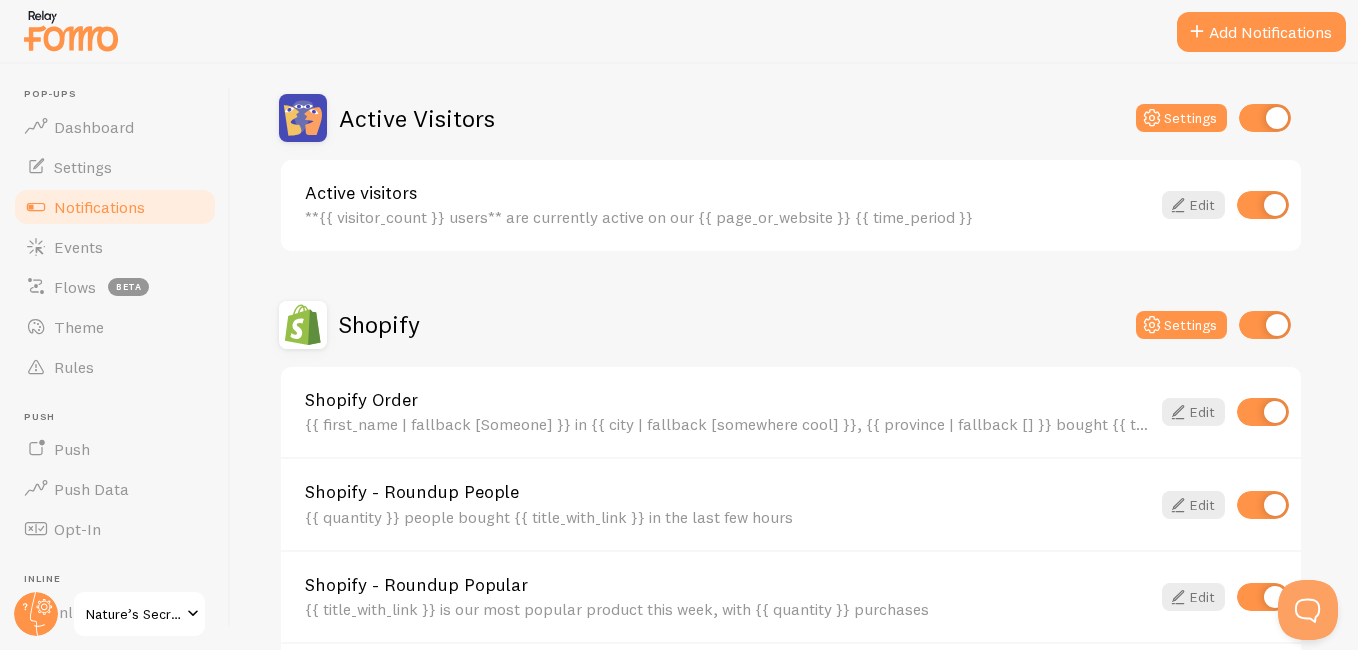 scroll, scrollTop: 482, scrollLeft: 0, axis: vertical 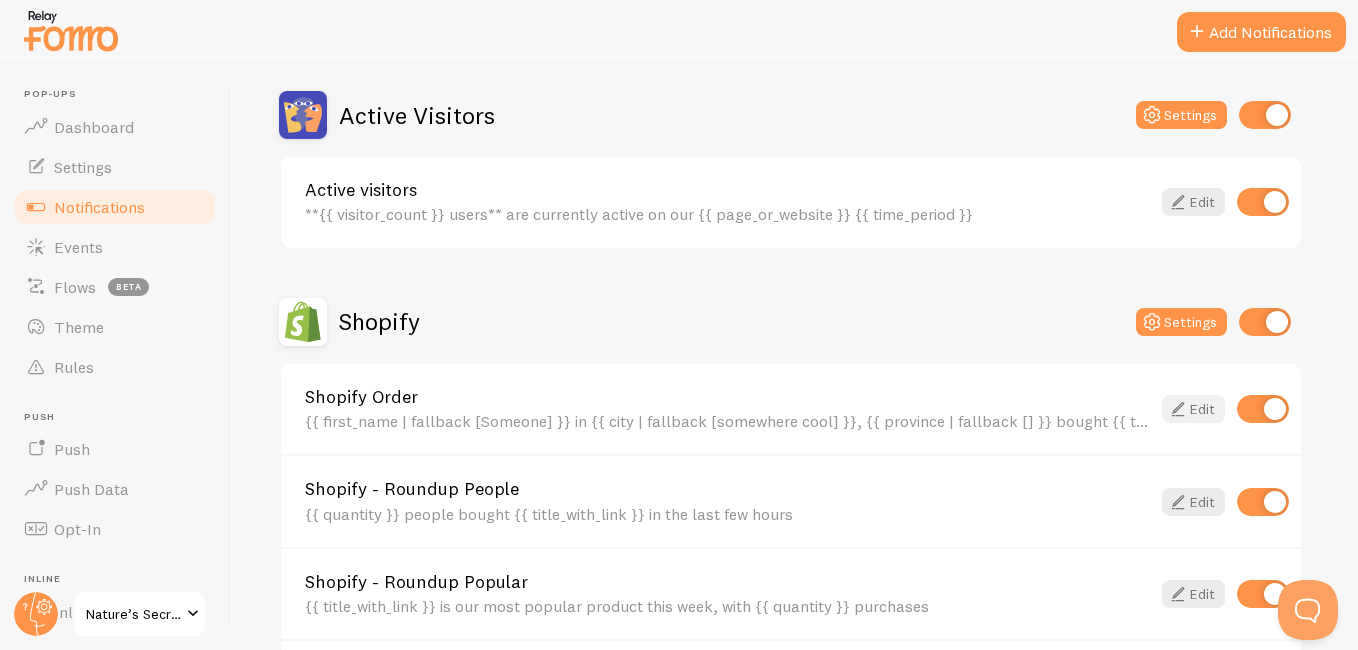 click on "Edit" at bounding box center [1193, 409] 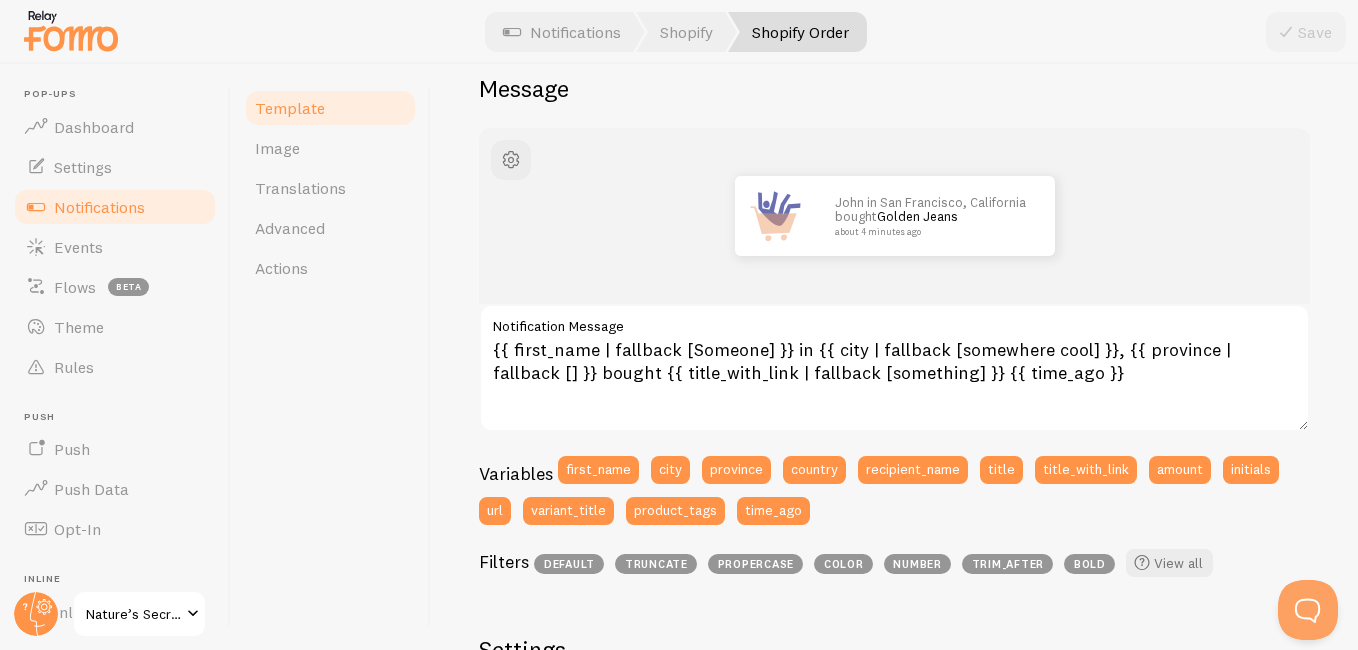 scroll, scrollTop: 177, scrollLeft: 0, axis: vertical 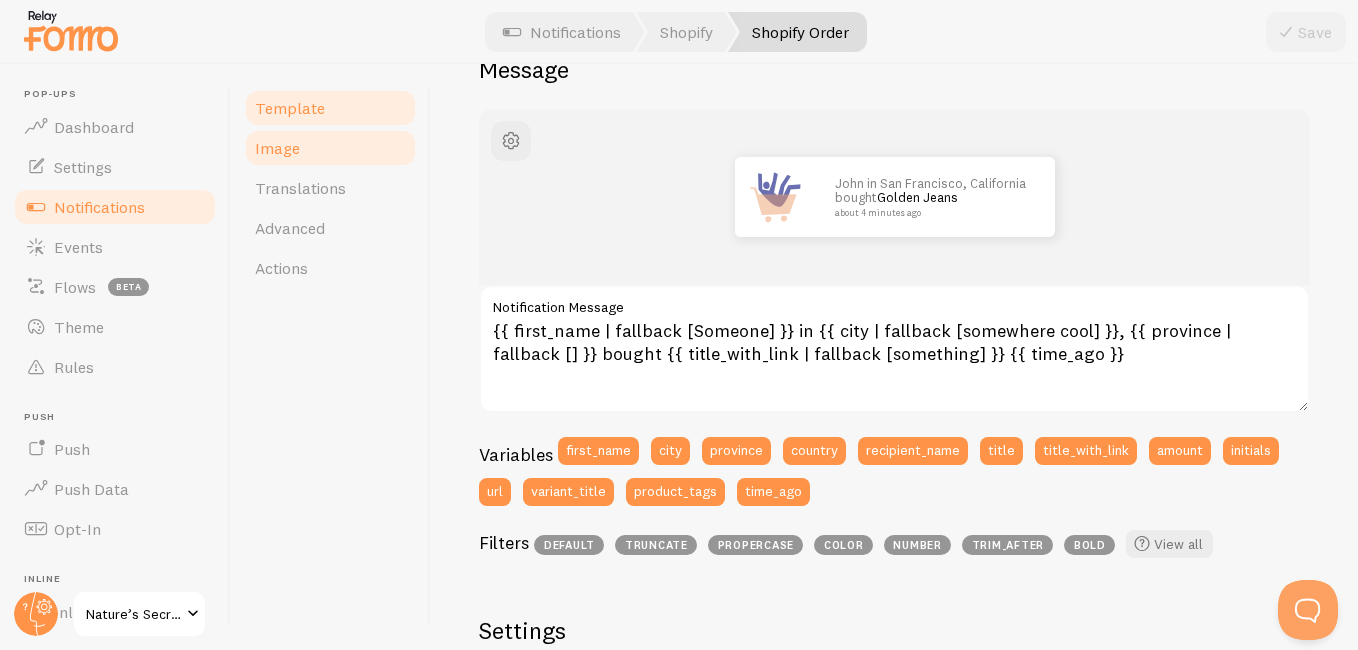click on "Image" at bounding box center [330, 148] 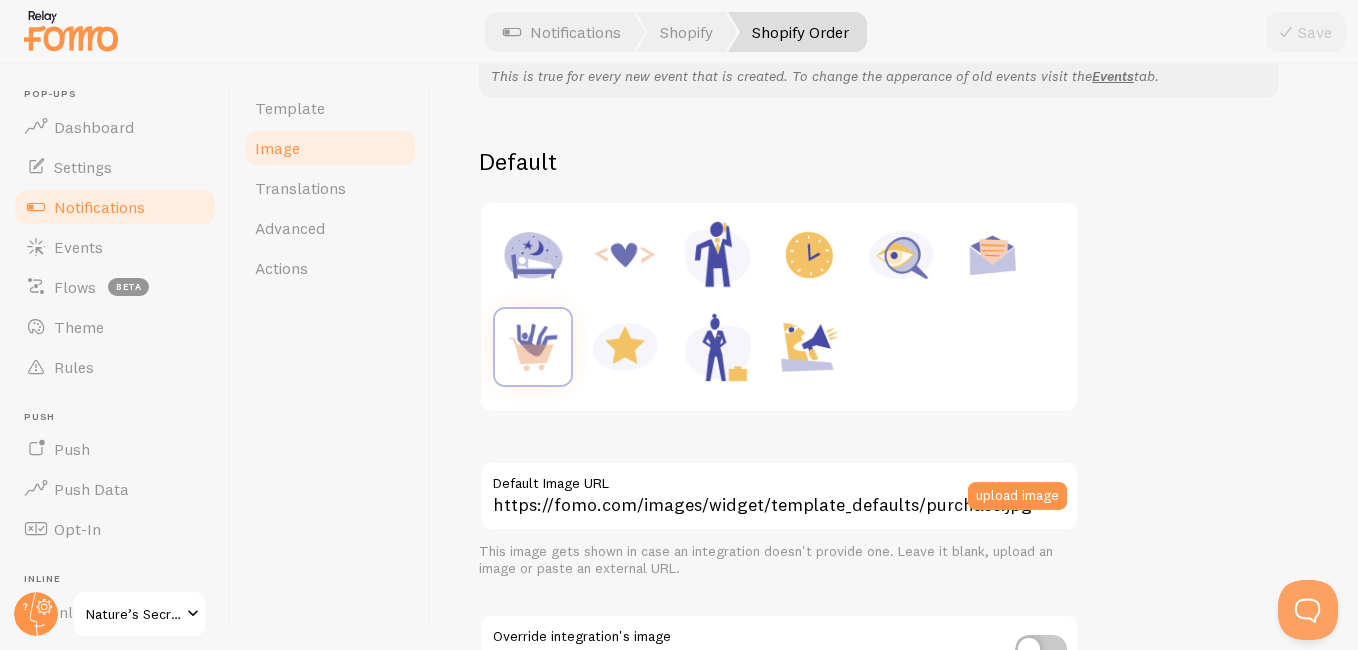 scroll, scrollTop: 0, scrollLeft: 0, axis: both 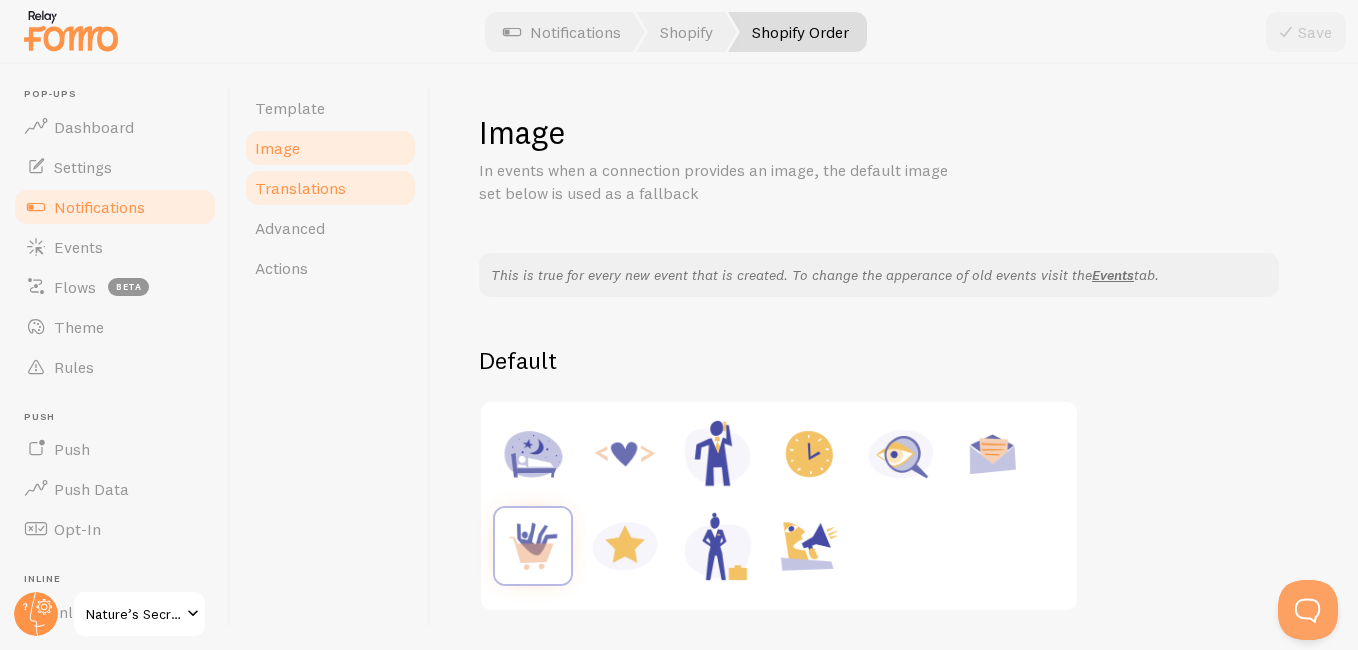 click on "Translations" at bounding box center [330, 188] 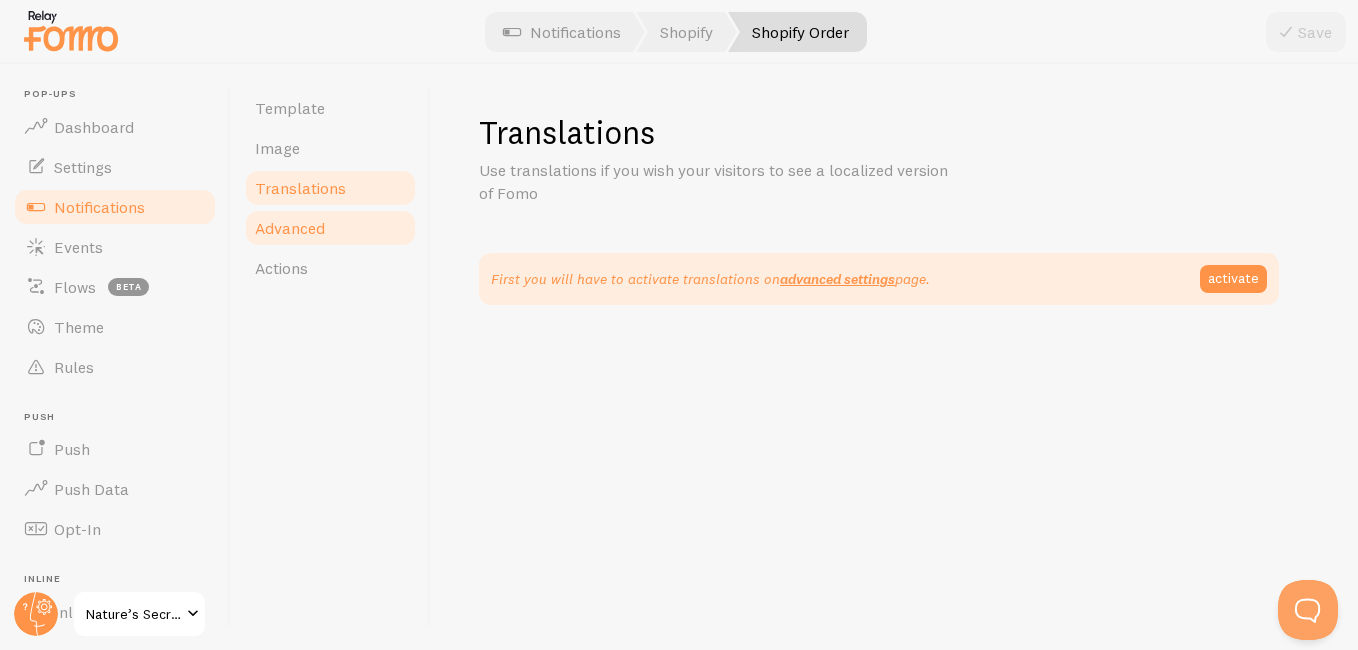 click on "Advanced" at bounding box center (290, 228) 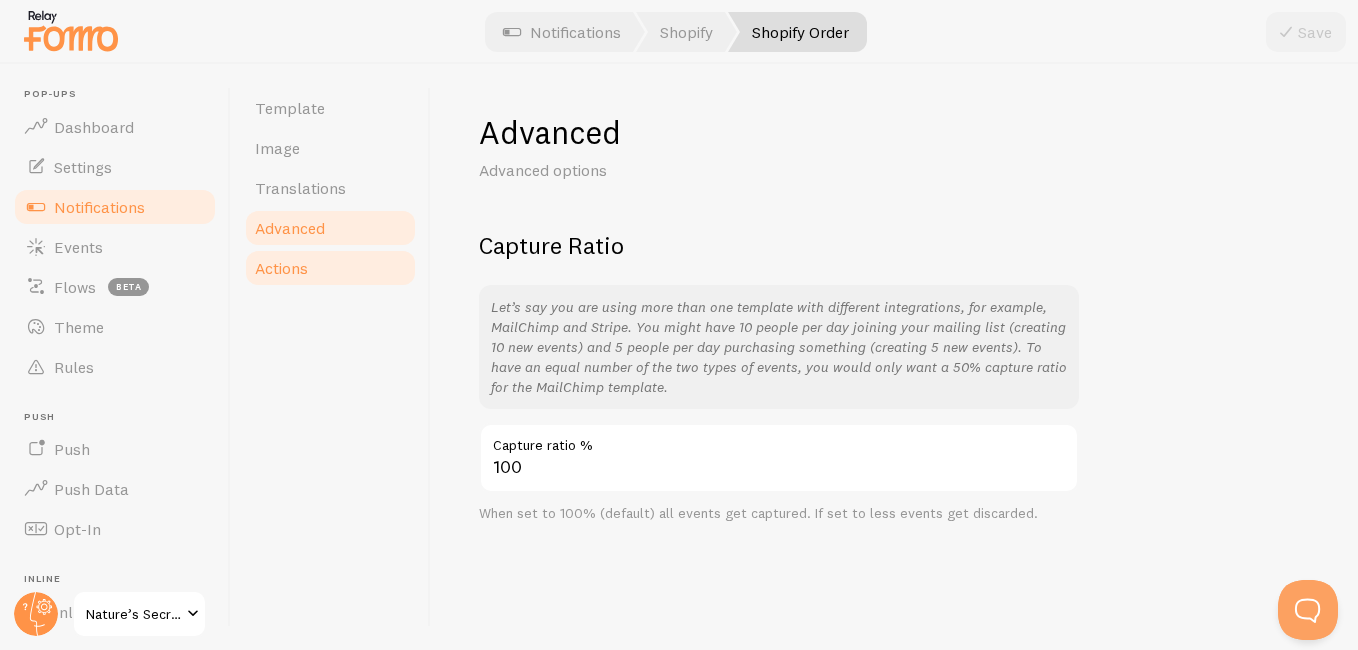 click on "Actions" at bounding box center [281, 268] 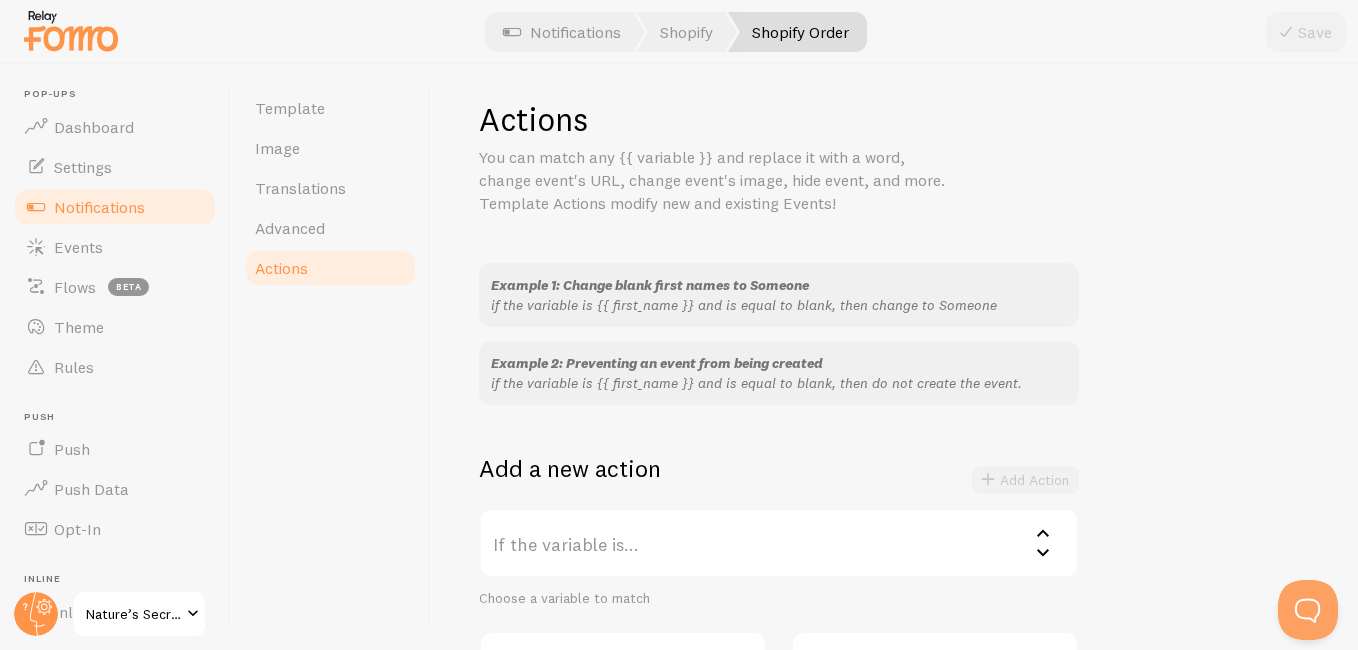 scroll, scrollTop: 98, scrollLeft: 0, axis: vertical 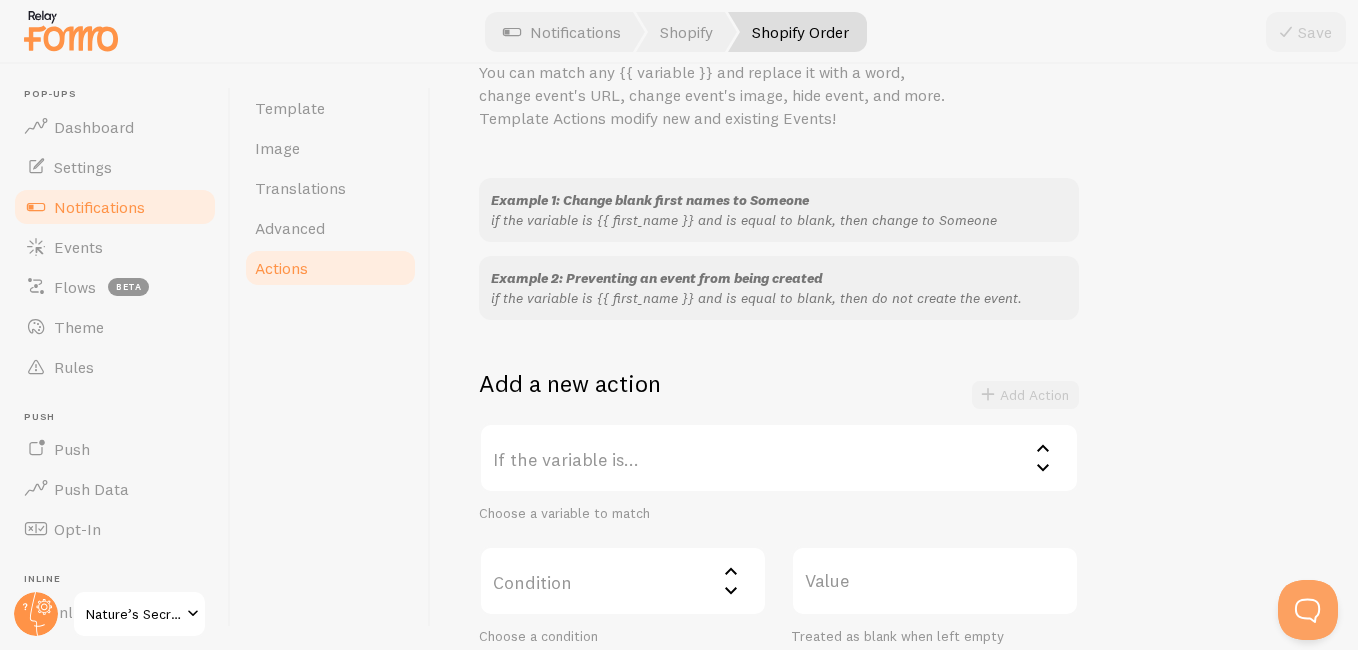 drag, startPoint x: 1071, startPoint y: 449, endPoint x: 1046, endPoint y: 449, distance: 25 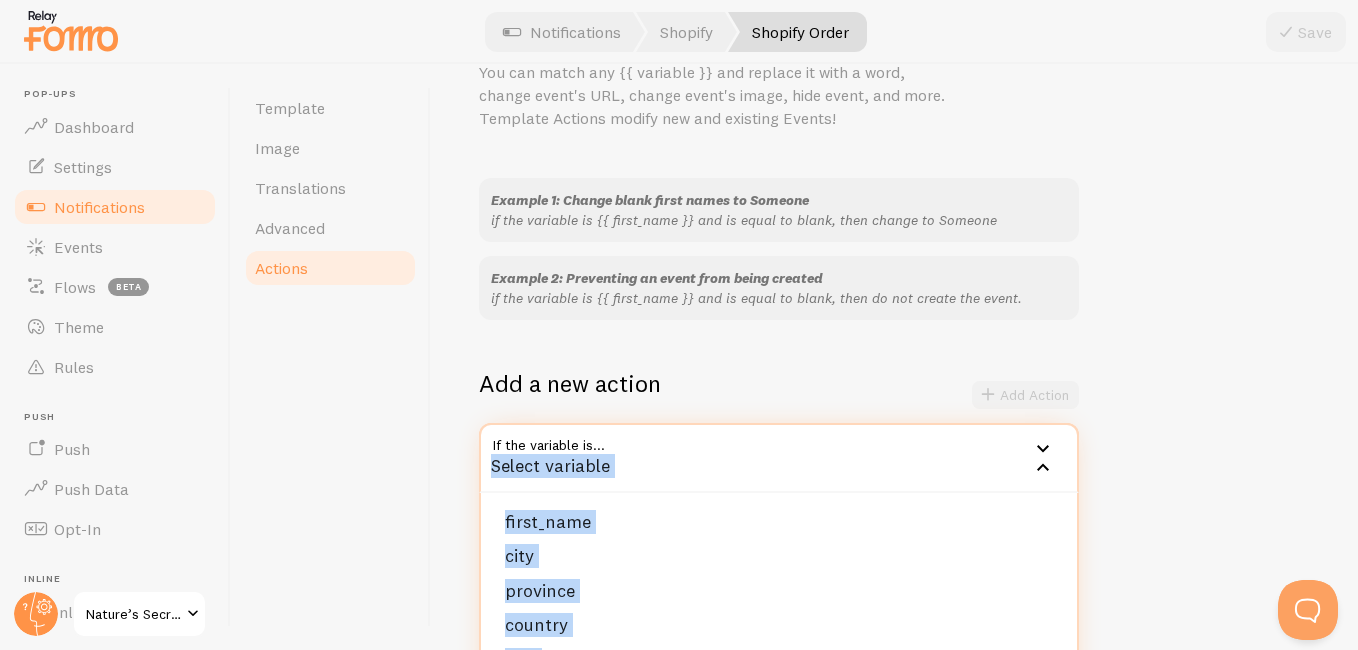 click 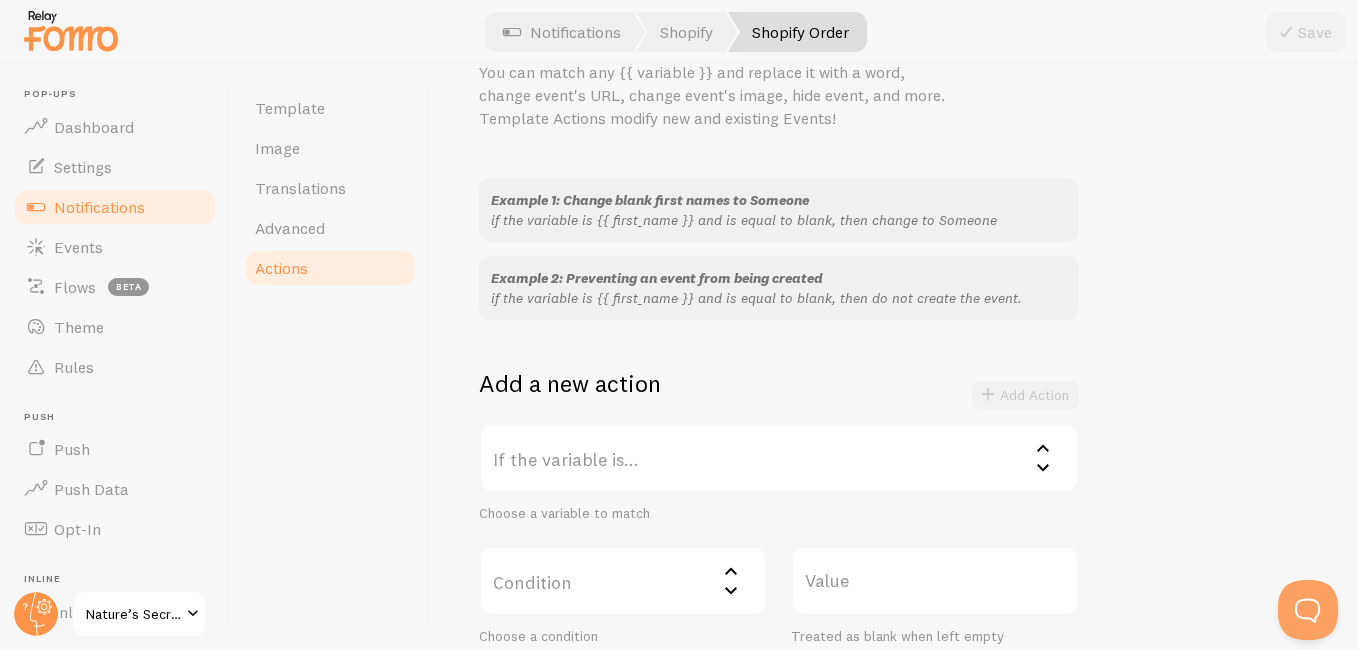 click 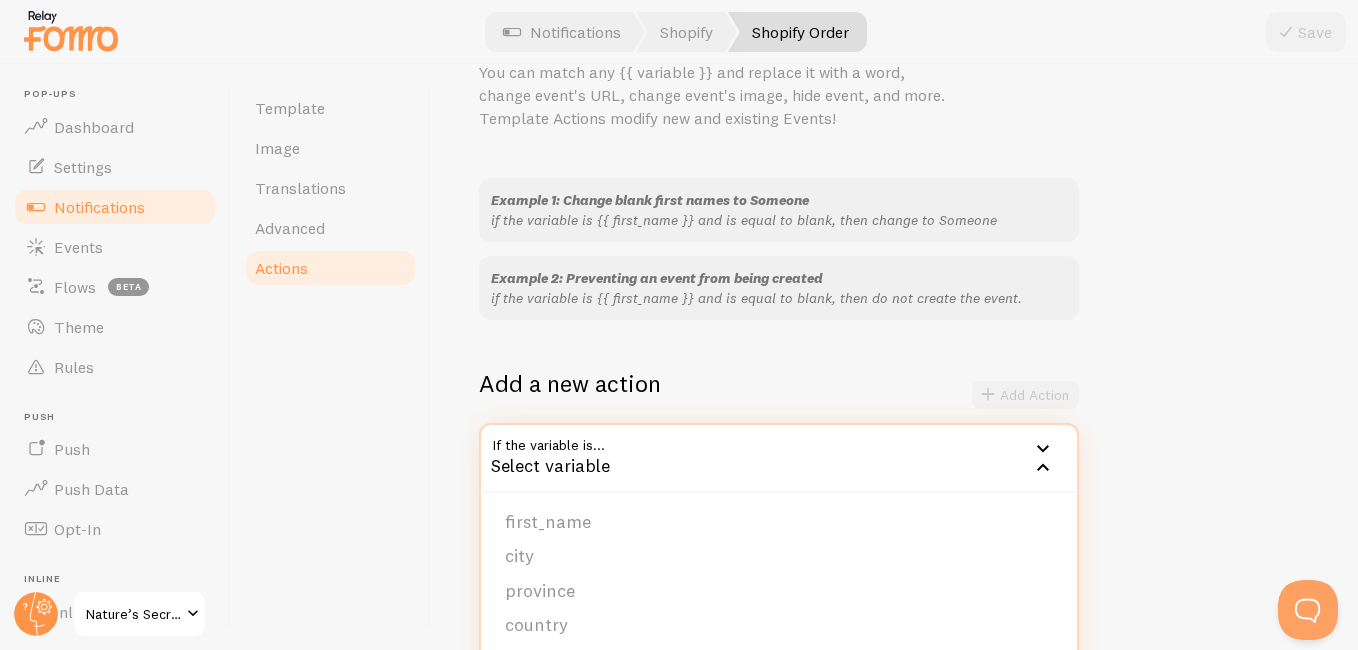 click on "Example 1: Change blank first names to Someone
if the variable is {{ [FIRST_NAME] }} and is equal to blank, then change to Someone
Example 2: Preventing an event from being created
if the variable is {{ [FIRST_NAME] }} and is equal to blank, then do not create the event.
Add a new action
Add Action
If the variable is...     Select variable       [FIRST_NAME]  [CITY]  [PROVINCE]  [COUNTRY]  [TITLE]  [URL]  [IMAGE_URL]  [EMAIL_ADDRESS]  [IP_ADDRESS]  [RECIPIENT_NAME]  [AMOUNT]  [INITIALS]  [VARIANT_TITLE]  [PRODUCT_TAGS]    Choose a variable to match   Condition     Select matcher       equals  not equal  contains  does not contain  less than (number)  greater than (number)  character count fewer than  character count greater than    Choose a condition       Value       Treated as blank when left empty   Outcome     Select outcome       do not create event  change to  change matched value to  change event url to  change title to  change image url to" at bounding box center (894, 473) 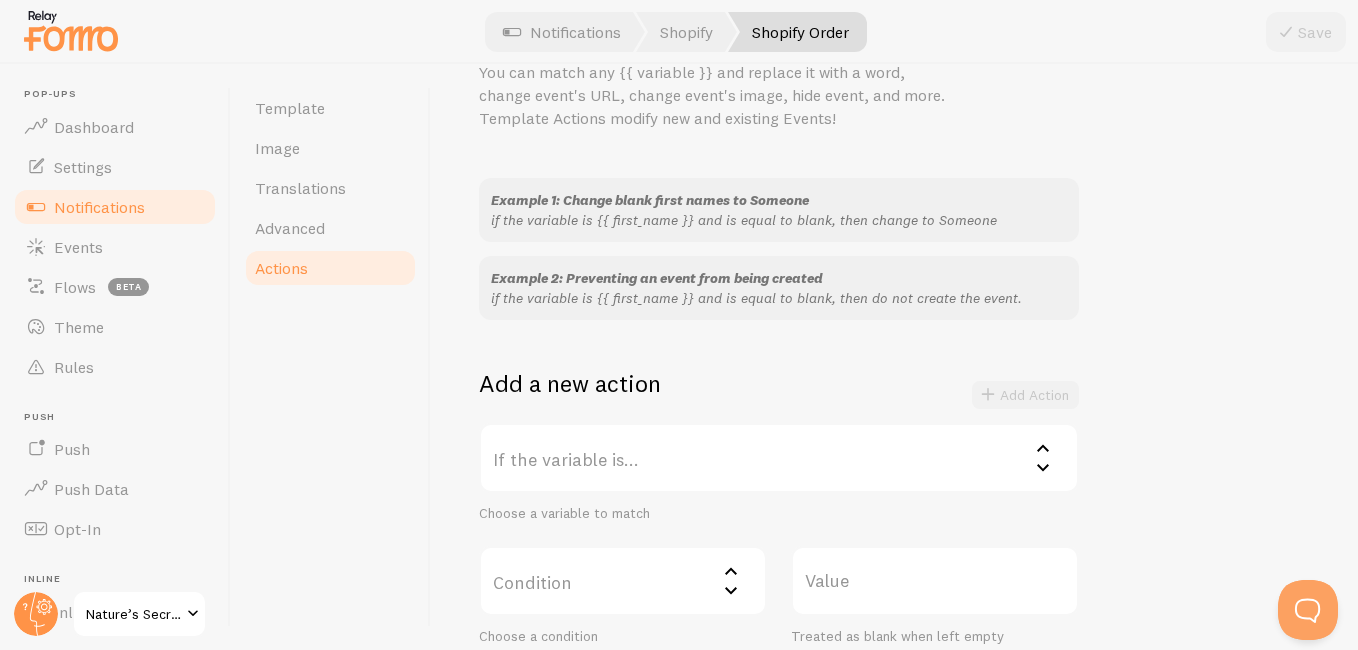 click 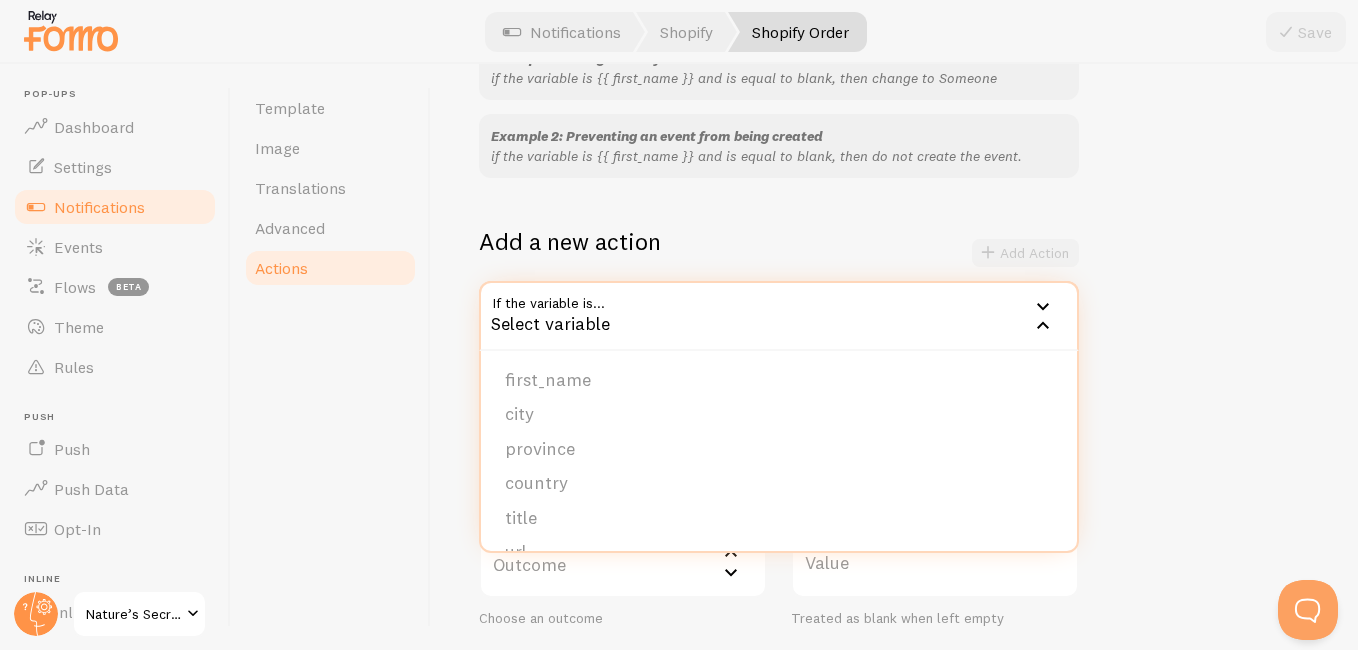 scroll, scrollTop: 247, scrollLeft: 0, axis: vertical 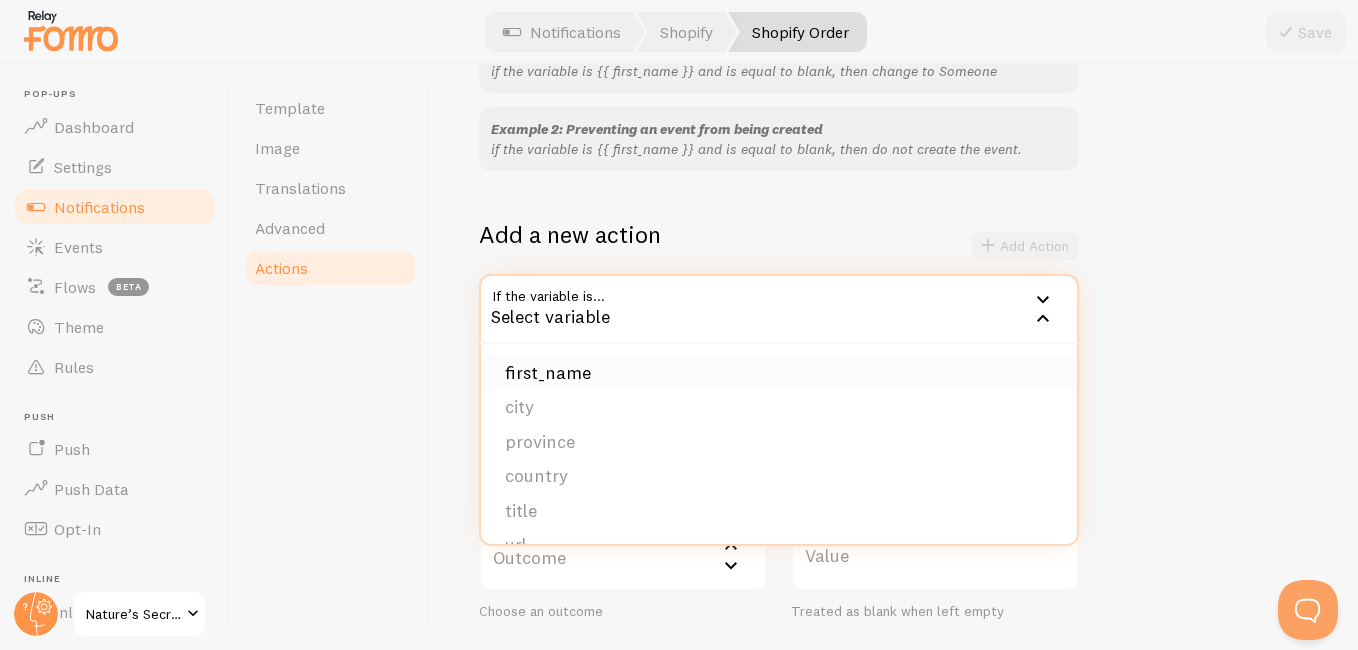 click on "first_name" at bounding box center (779, 373) 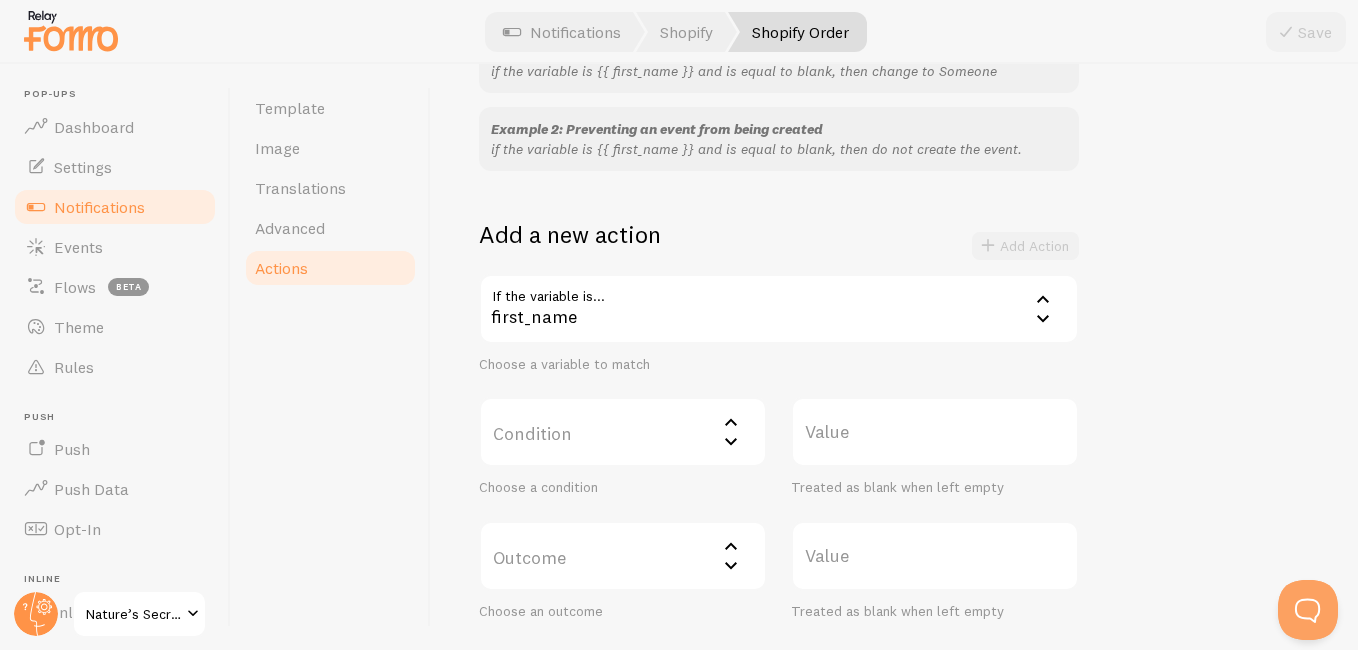 click on "first_name" at bounding box center [779, 309] 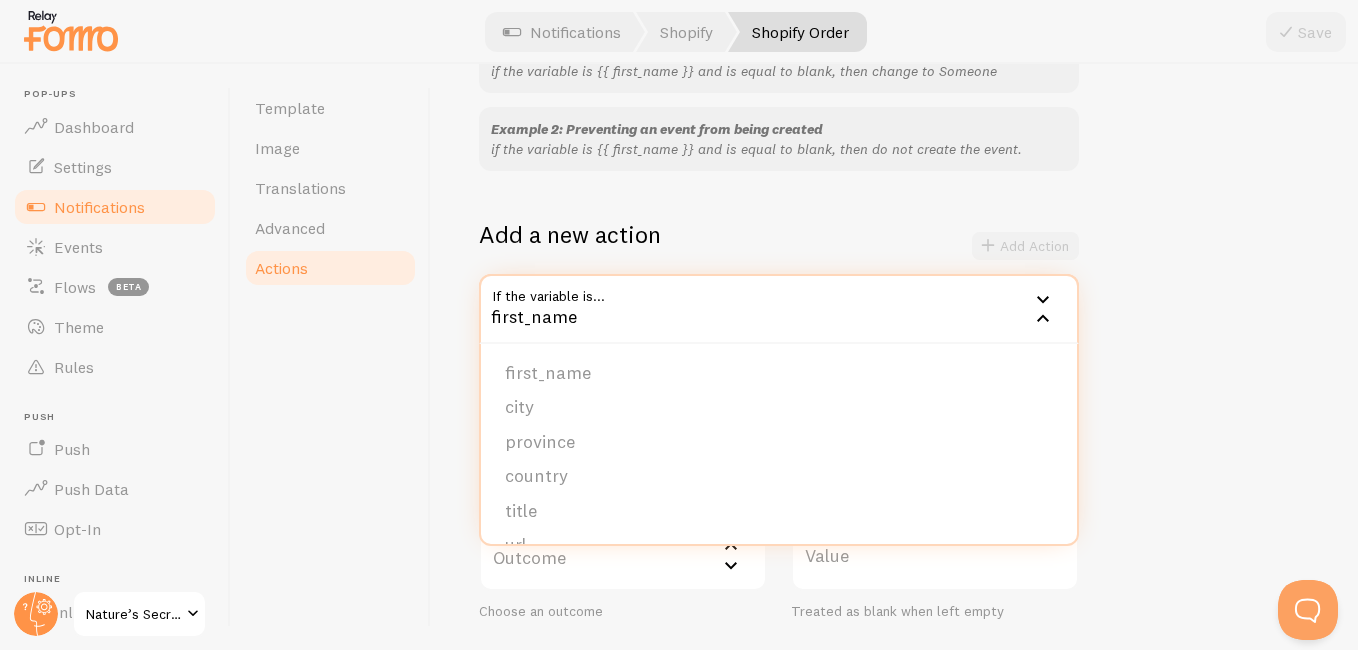 click on "Example 1: Change blank first names to Someone
if the variable is {{ [FIRST_NAME] }} and is equal to blank, then change to Someone
Example 2: Preventing an event from being created
if the variable is {{ [FIRST_NAME] }} and is equal to blank, then do not create the event.
Add a new action
Add Action
If the variable is...   [FIRST_NAME]   [FIRST_NAME]       [FIRST_NAME]  [CITY]  [PROVINCE]  [COUNTRY]  [TITLE]  [URL]  [IMAGE_URL]  [EMAIL_ADDRESS]  [IP_ADDRESS]  [RECIPIENT_NAME]  [AMOUNT]  [INITIALS]  [VARIANT_TITLE]  [PRODUCT_TAGS]    Choose a variable to match   Condition     Select matcher       equals  not equal  contains  does not contain  less than (number)  greater than (number)  character count fewer than  character count greater than    Choose a condition       Value       Treated as blank when left empty   Outcome     Select outcome       do not create event  change to  change matched value to  change event url to  change title to  change image url to" at bounding box center [894, 324] 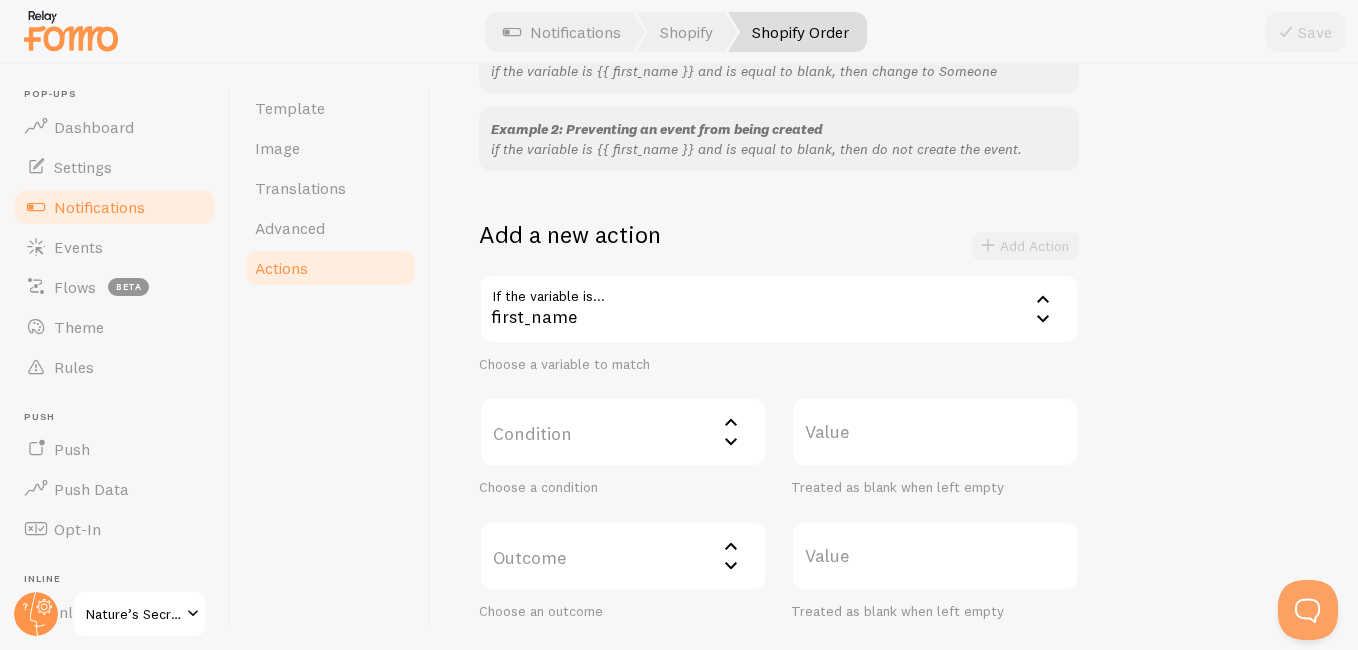 click 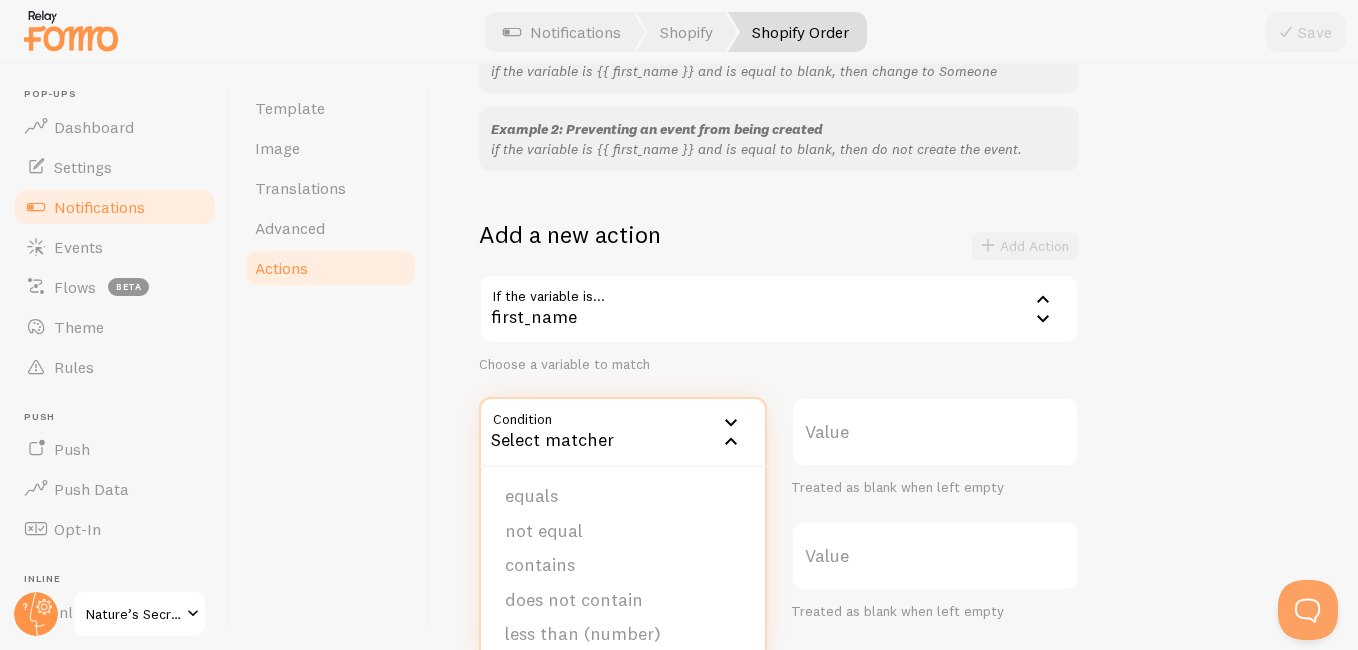 click on "Example 1: Change blank first names to Someone
if the variable is {{ [FIRST_NAME] }} and is equal to blank, then change to Someone
Example 2: Preventing an event from being created
if the variable is {{ [FIRST_NAME] }} and is equal to blank, then do not create the event.
Add a new action
Add Action
If the variable is...   [FIRST_NAME]   [FIRST_NAME]       [FIRST_NAME]  [CITY]  [PROVINCE]  [COUNTRY]  [TITLE]  [URL]  [IMAGE_URL]  [EMAIL_ADDRESS]  [IP_ADDRESS]  [RECIPIENT_NAME]  [AMOUNT]  [INITIALS]  [VARIANT_TITLE]  [PRODUCT_TAGS]    Choose a variable to match   Condition     Select matcher       equals  not equal  contains  does not contain  less than (number)  greater than (number)  character count fewer than  character count greater than    Choose a condition       Value       Treated as blank when left empty   Outcome     Select outcome       do not create event  change to  change matched value to  change event url to  change title to  change image url to" at bounding box center [894, 324] 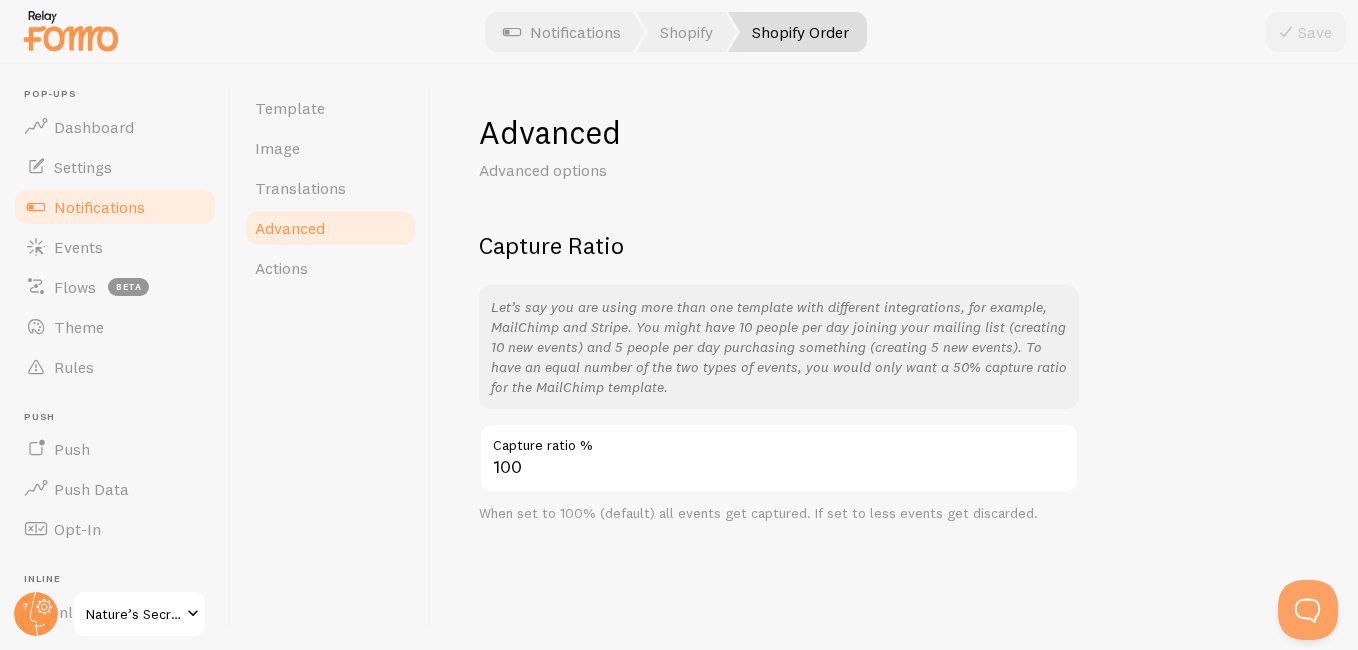 scroll, scrollTop: 0, scrollLeft: 0, axis: both 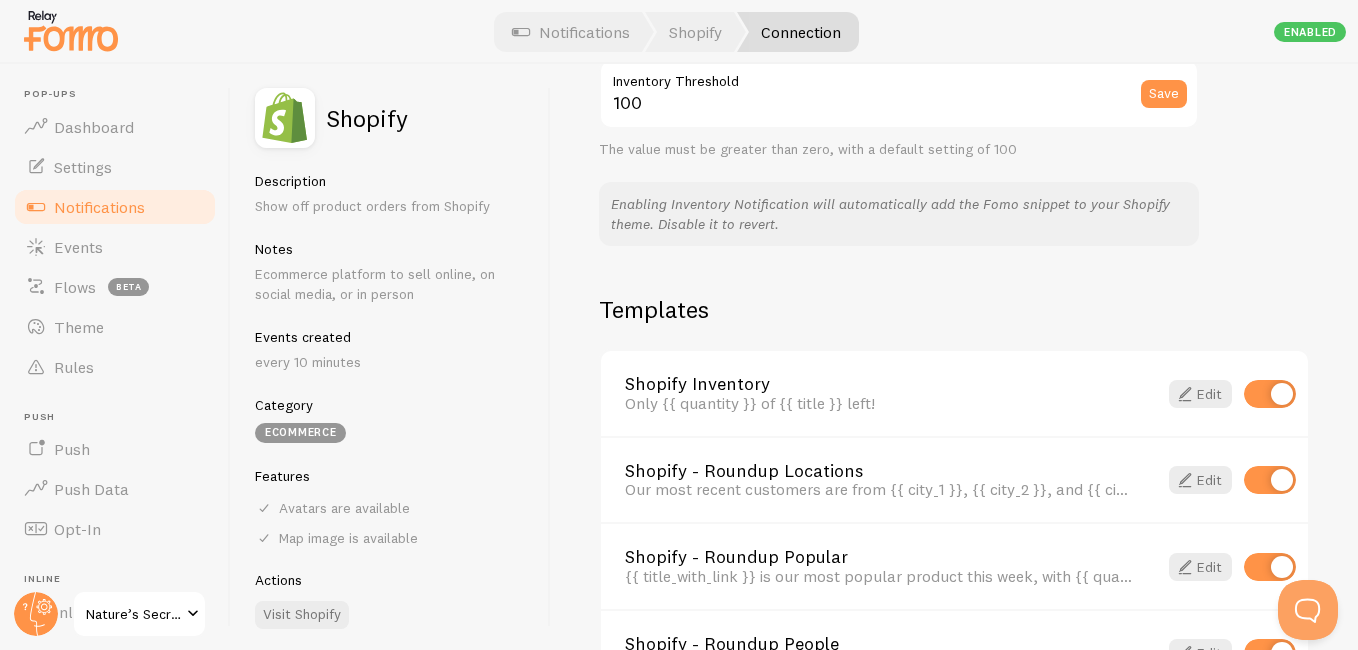 click on "Notifications" at bounding box center [115, 207] 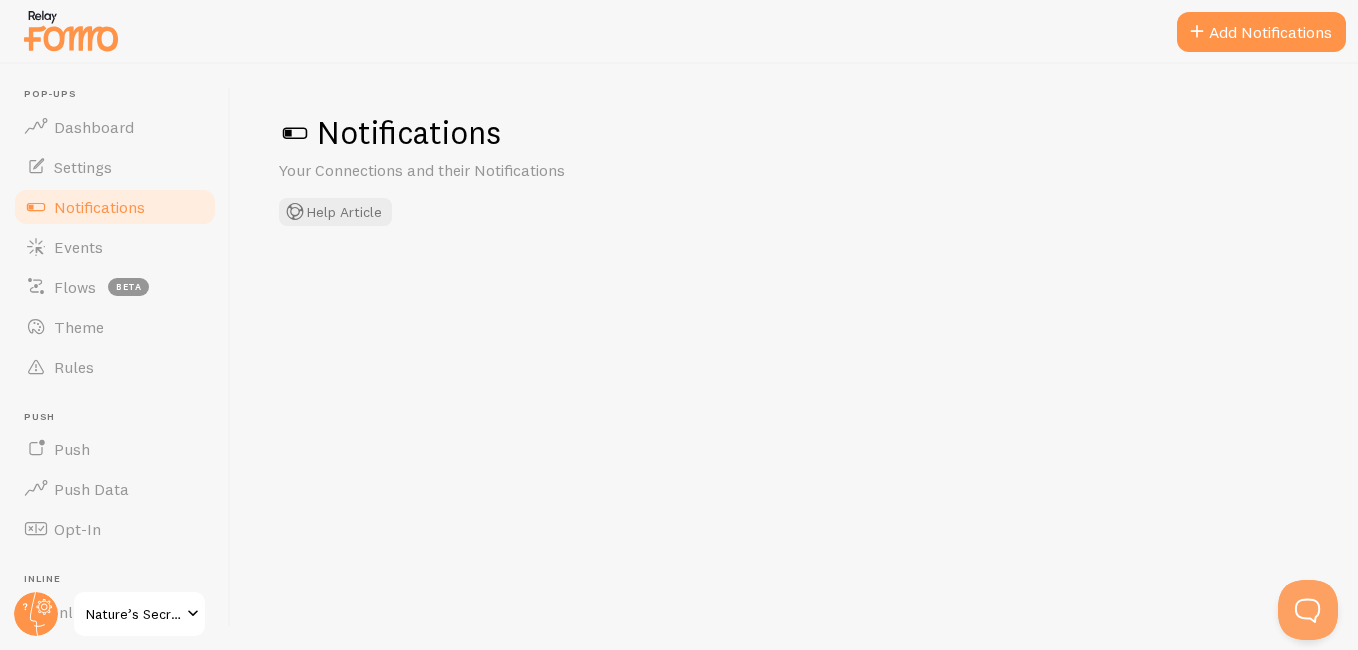 click on "Notifications" at bounding box center [115, 207] 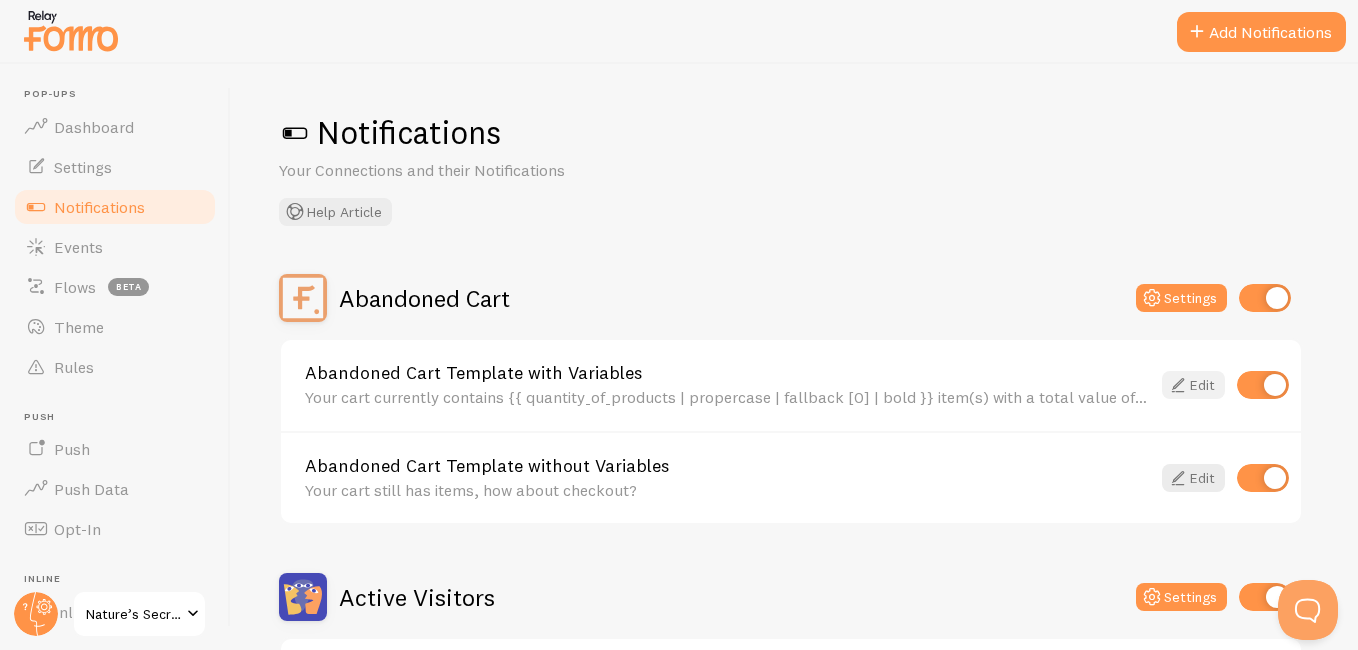 click at bounding box center (1178, 385) 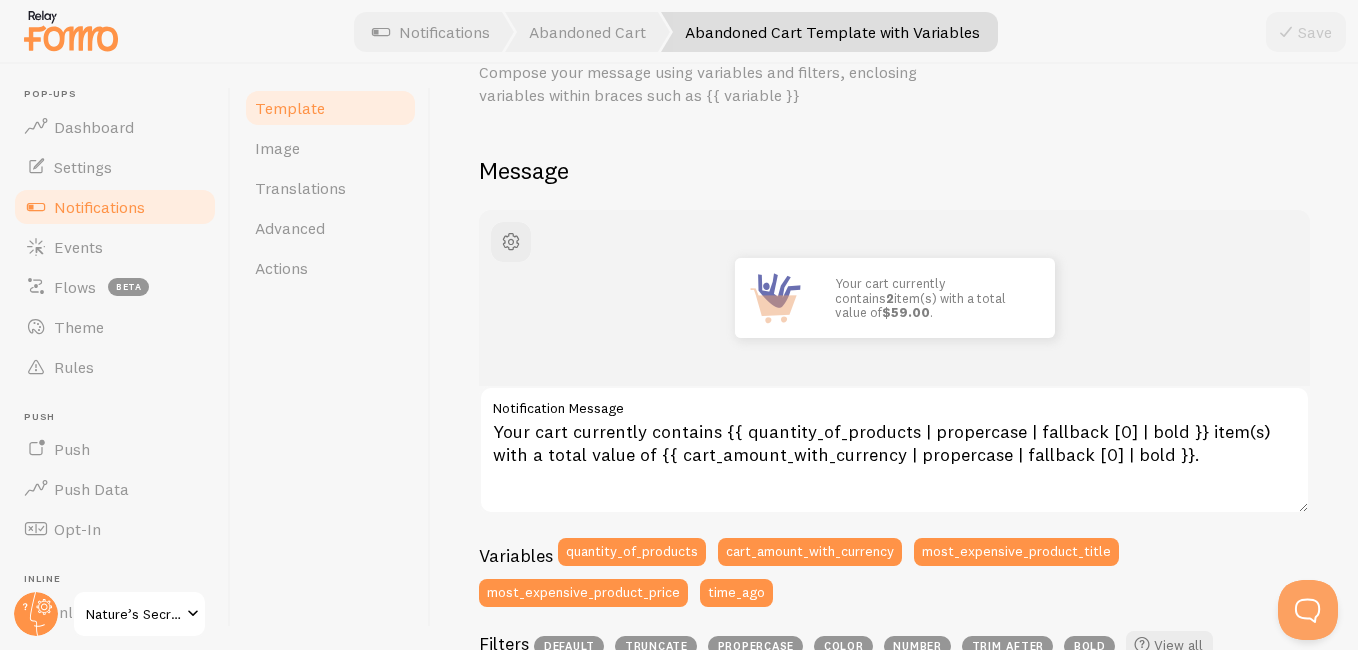 scroll, scrollTop: 16, scrollLeft: 0, axis: vertical 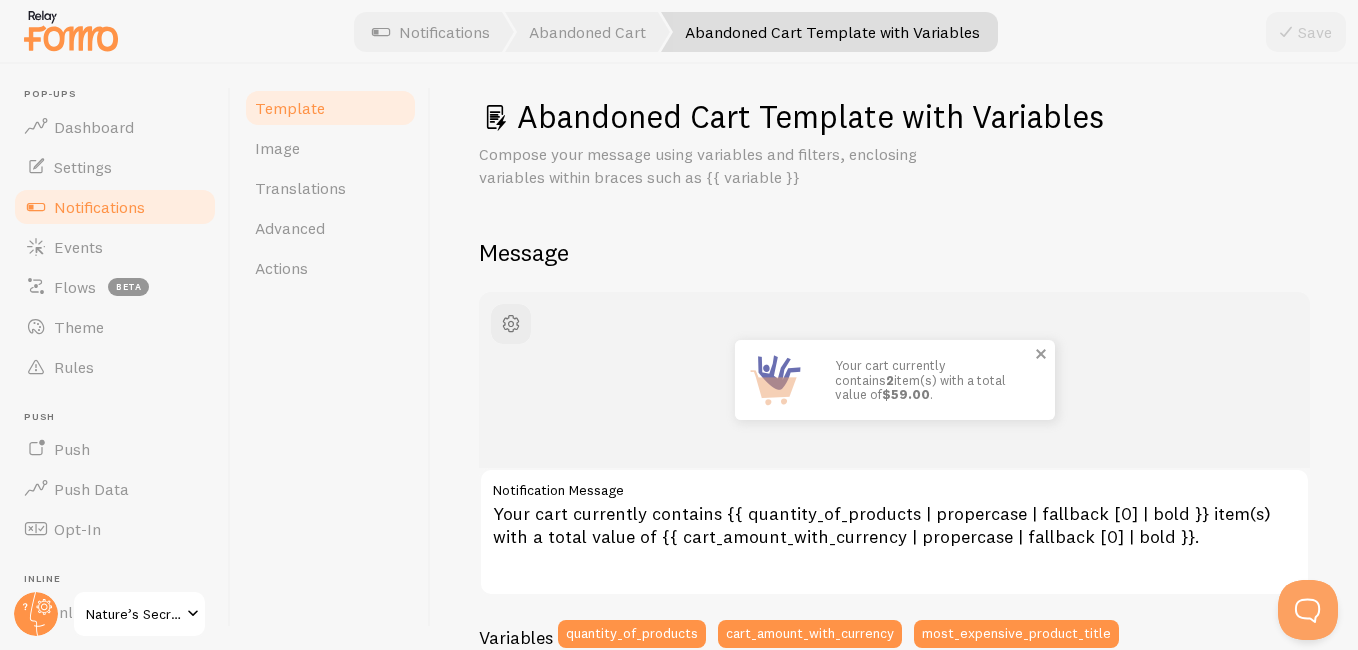 click at bounding box center (775, 380) 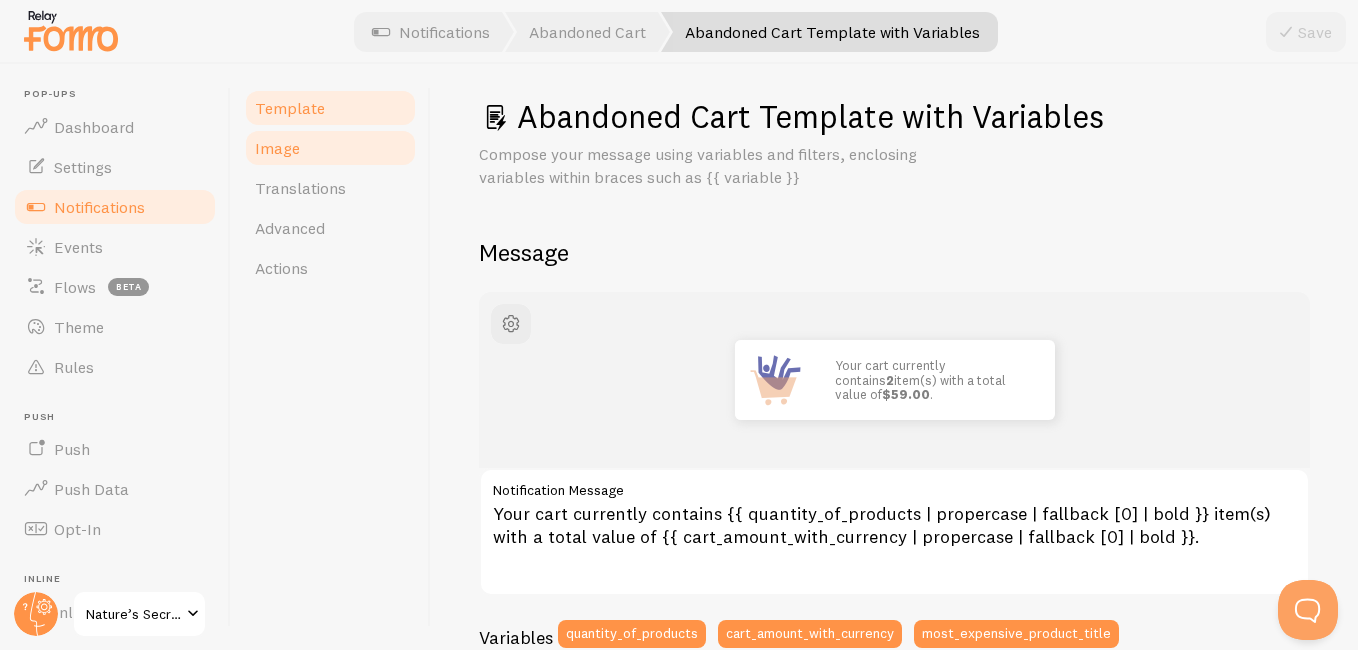 click on "Image" at bounding box center (330, 148) 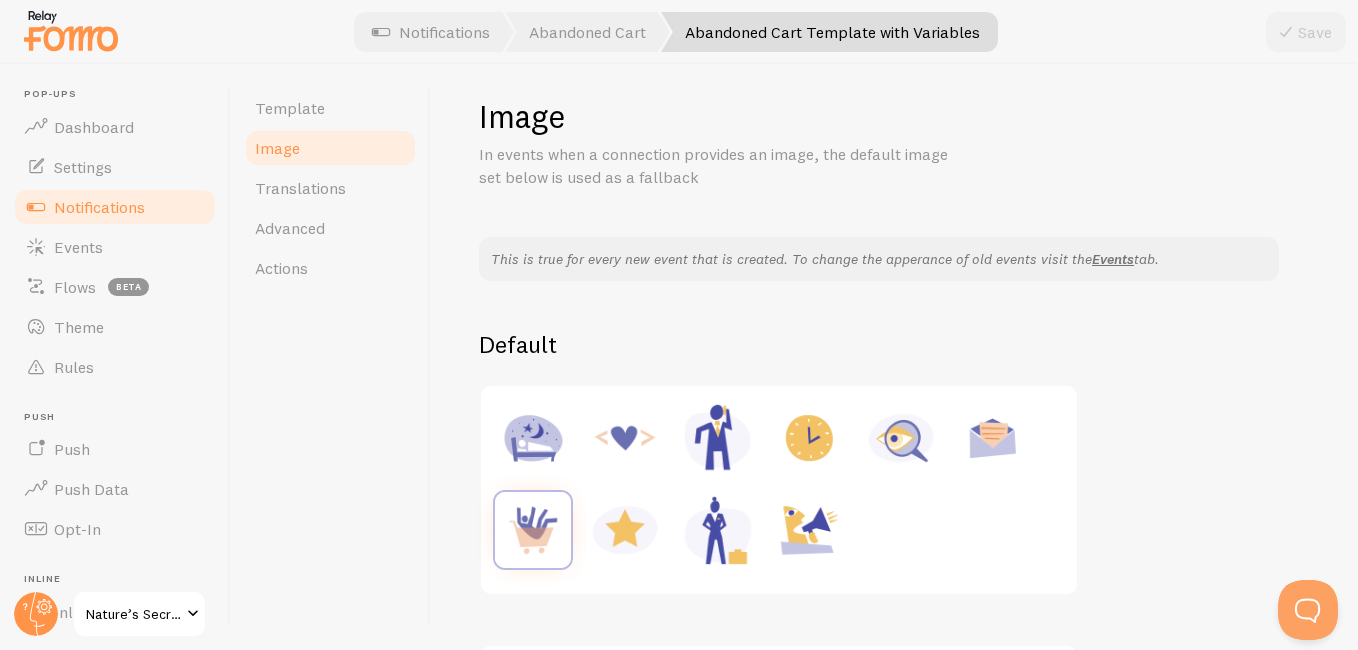 scroll, scrollTop: 0, scrollLeft: 0, axis: both 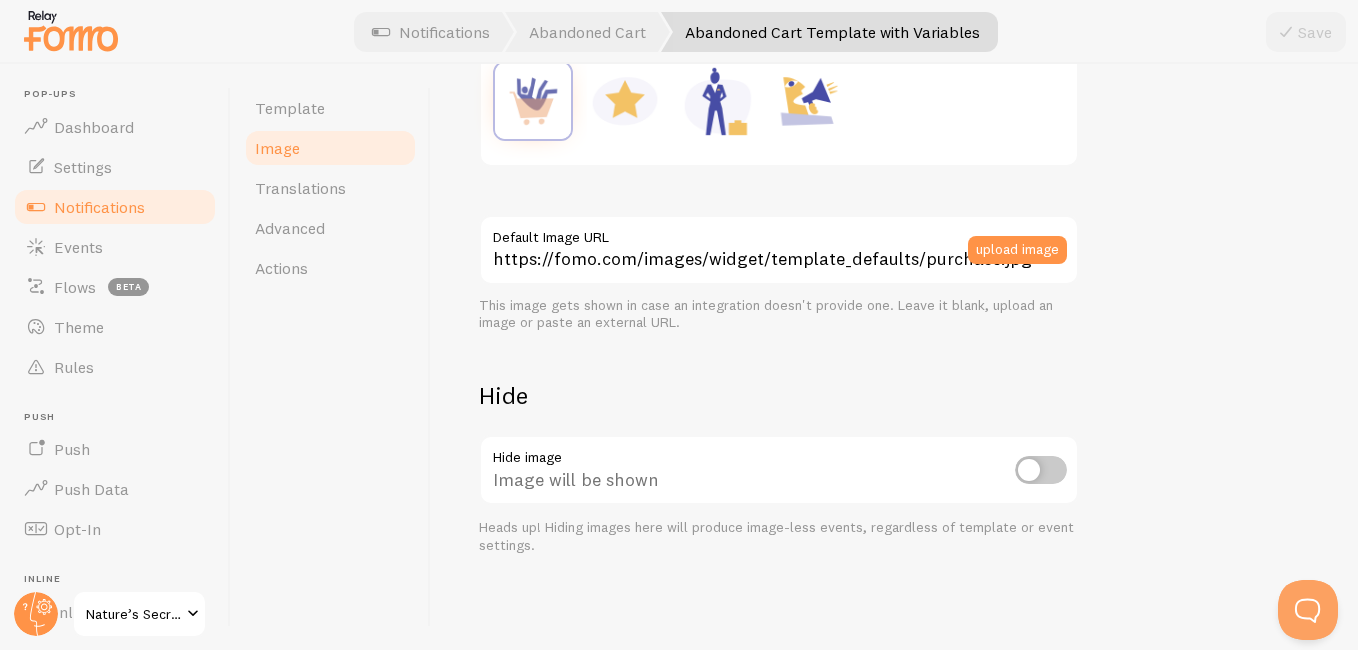 click at bounding box center (1041, 470) 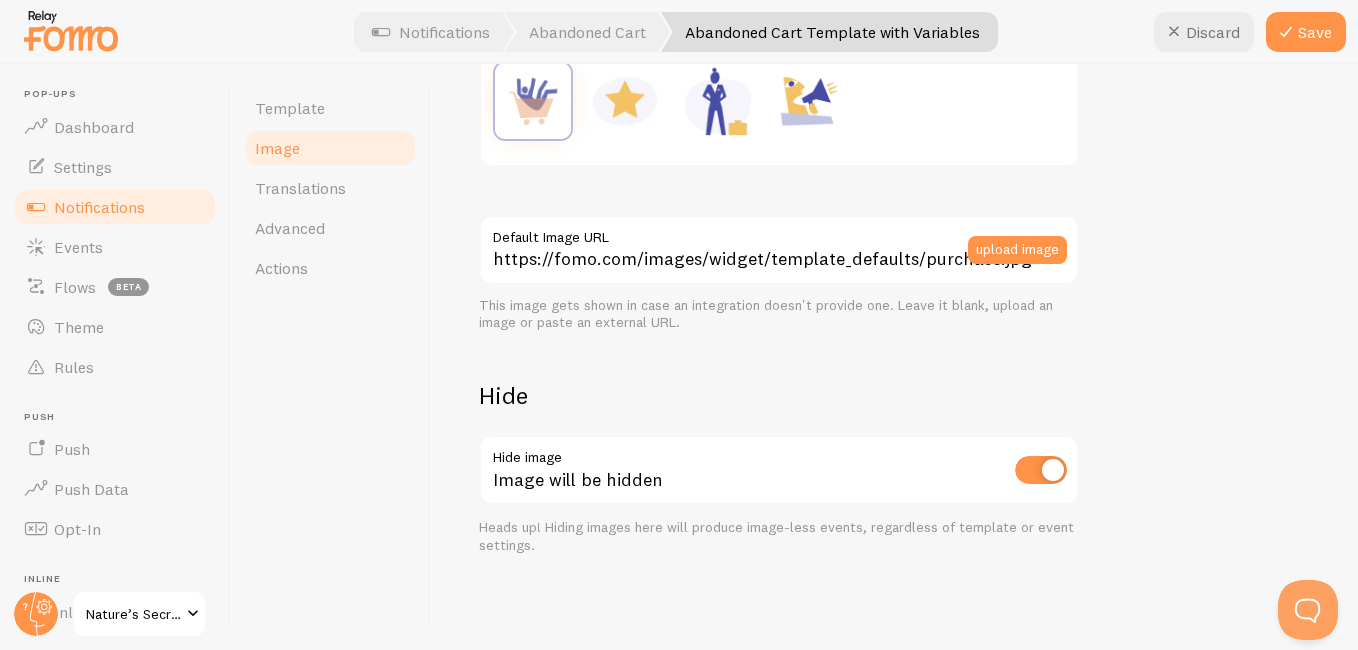 click at bounding box center [1041, 470] 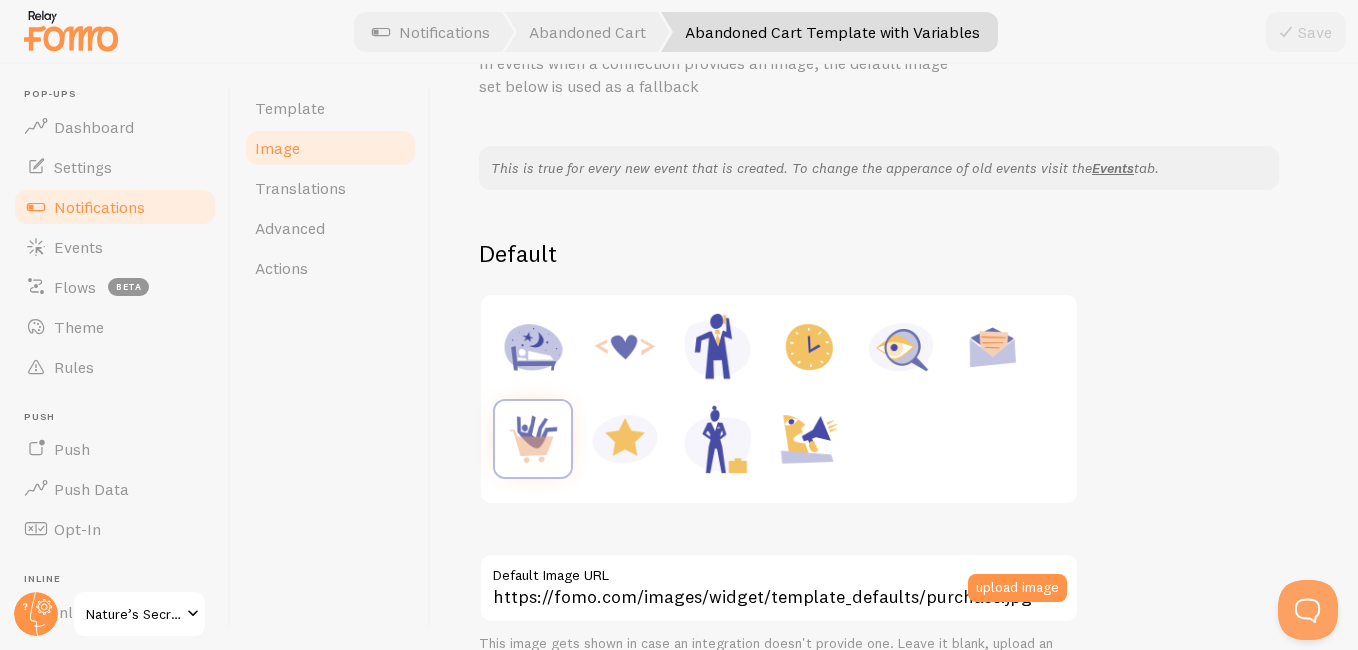 scroll, scrollTop: 109, scrollLeft: 0, axis: vertical 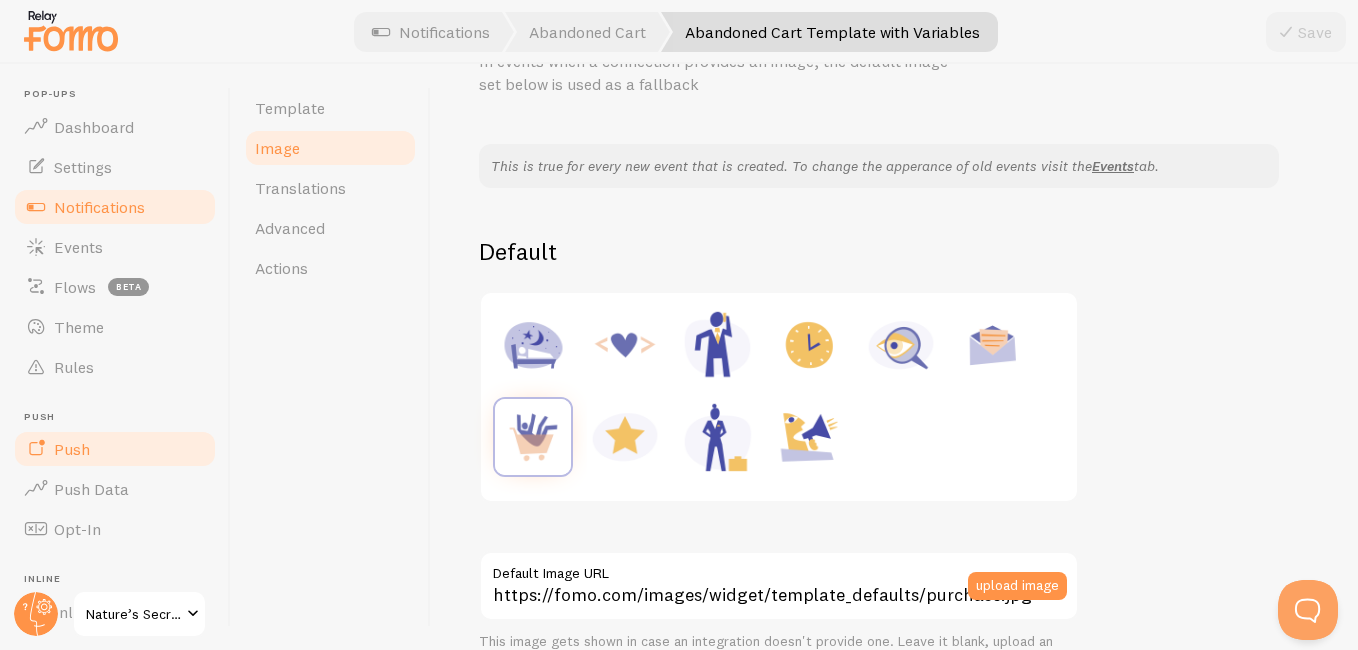 click on "Push" at bounding box center [115, 449] 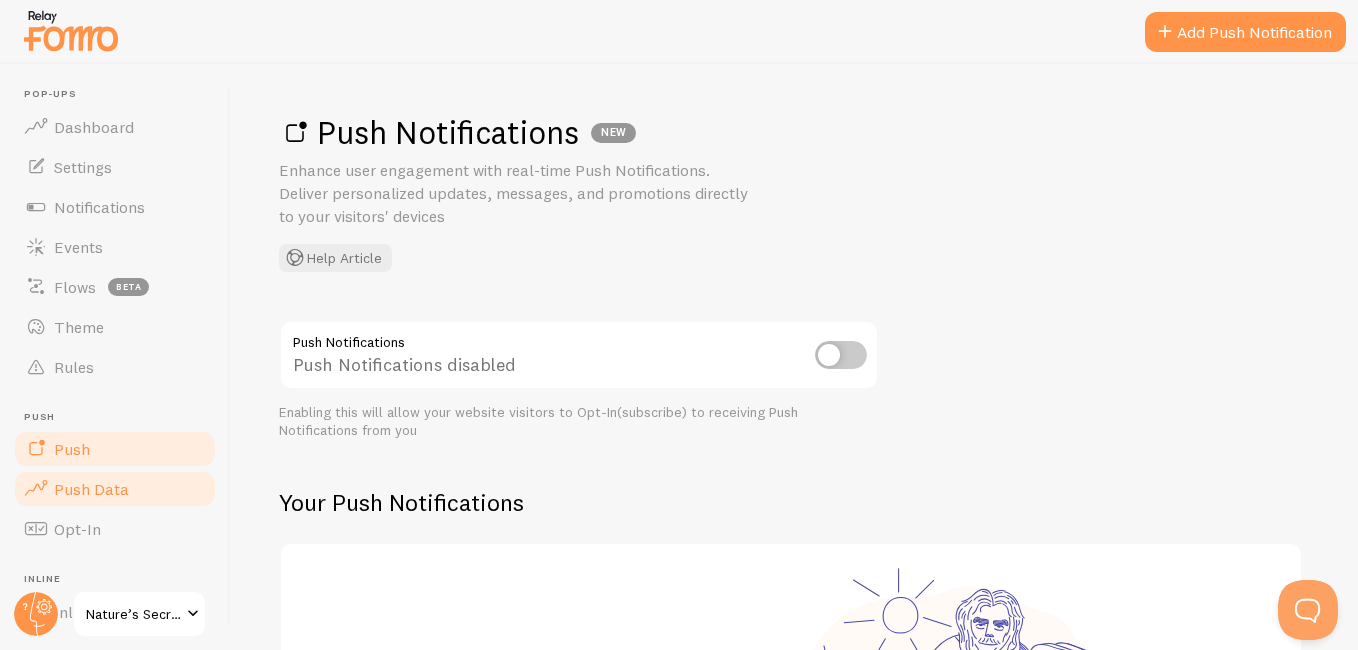 click on "Push Data" at bounding box center (91, 489) 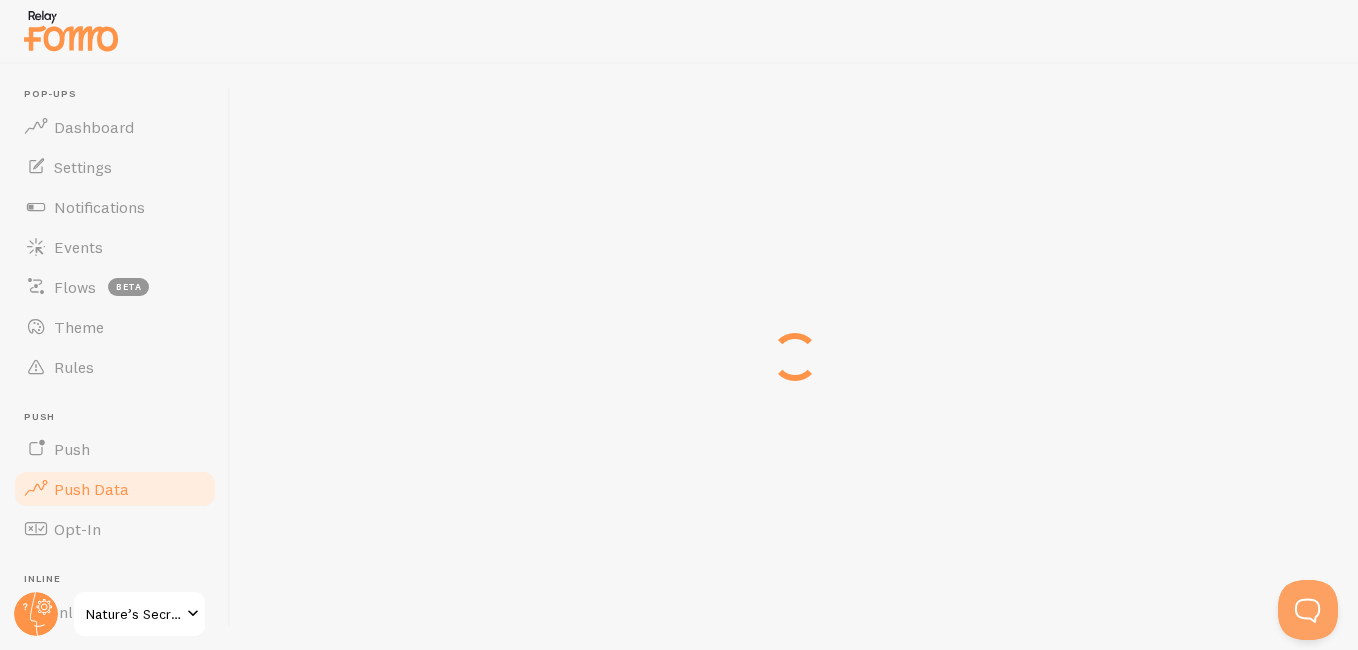 click on "Push Data" at bounding box center (91, 489) 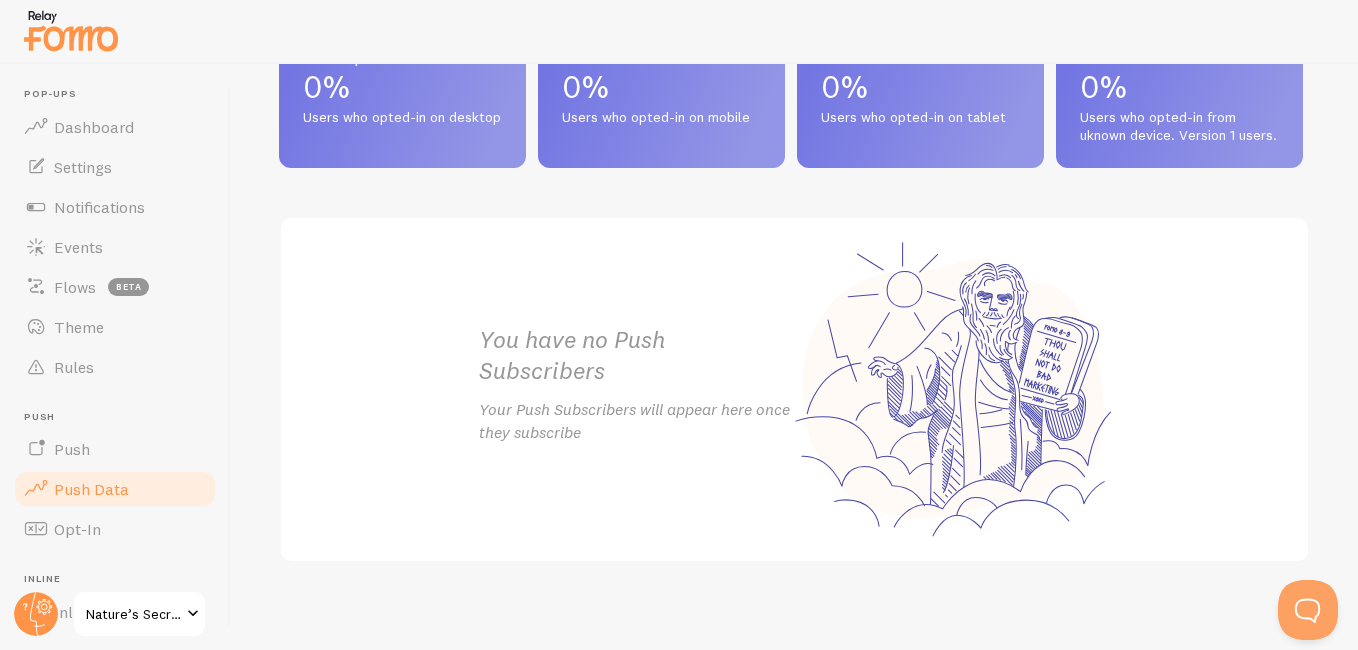 scroll, scrollTop: 1058, scrollLeft: 0, axis: vertical 